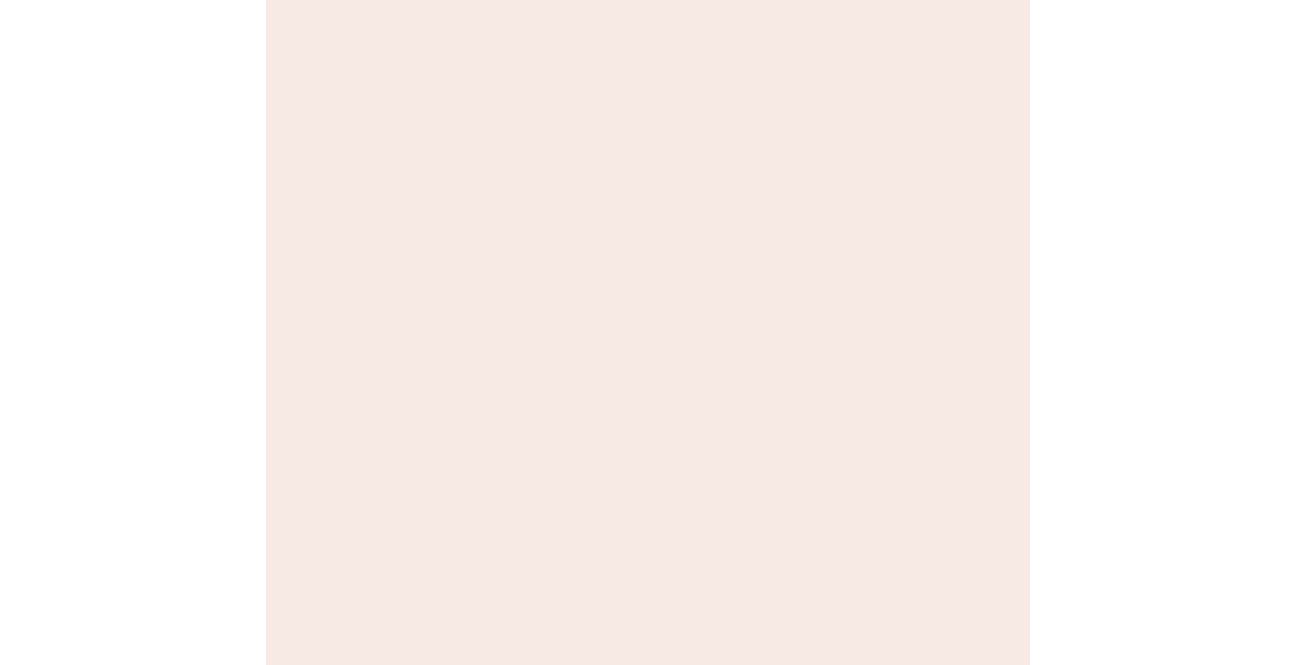 scroll, scrollTop: 0, scrollLeft: 0, axis: both 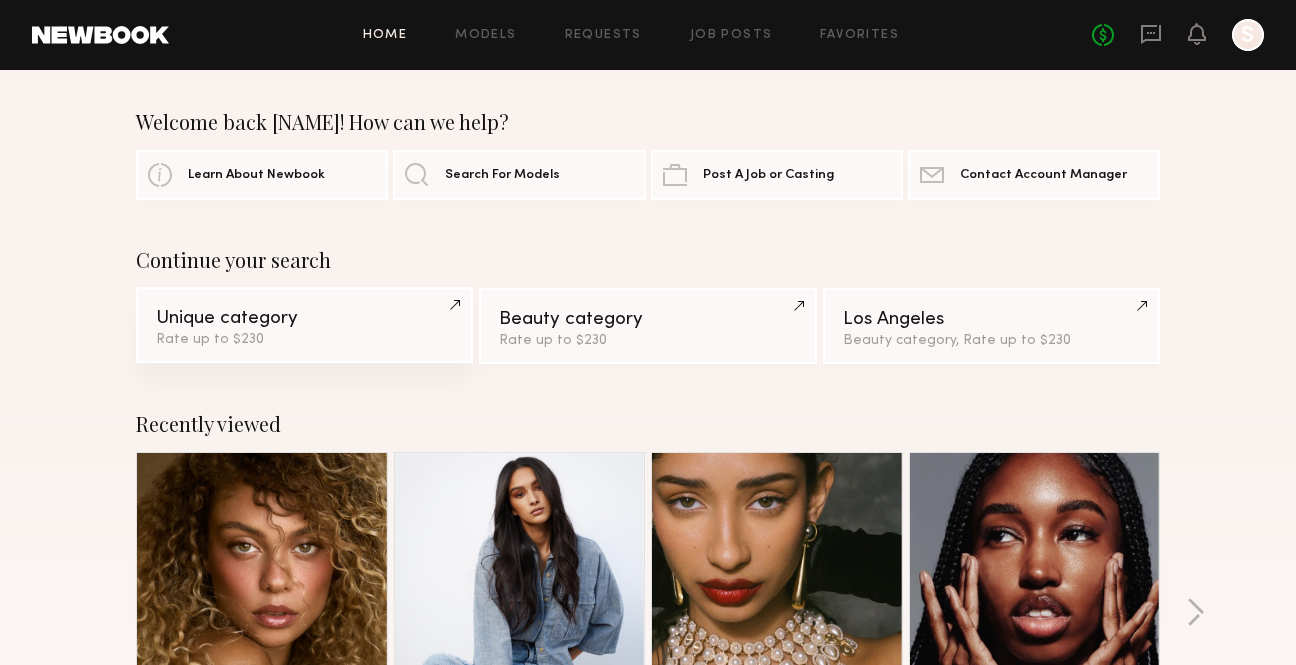click on "Unique category" 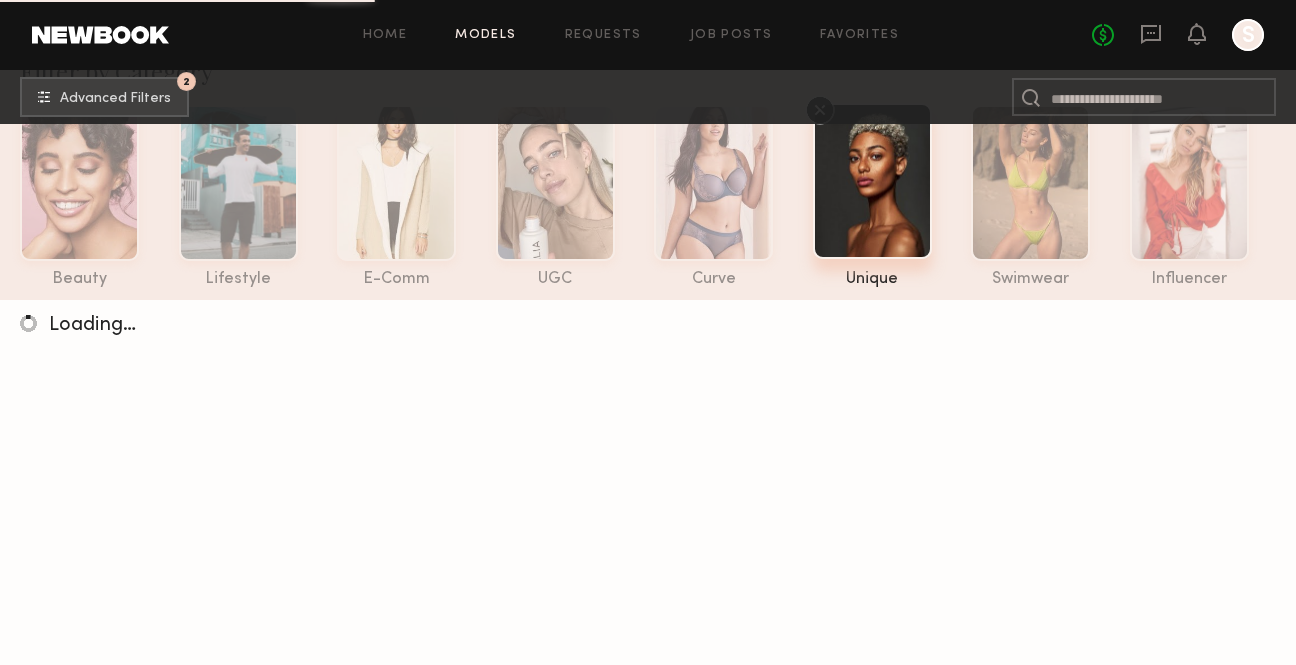 scroll, scrollTop: 97, scrollLeft: 0, axis: vertical 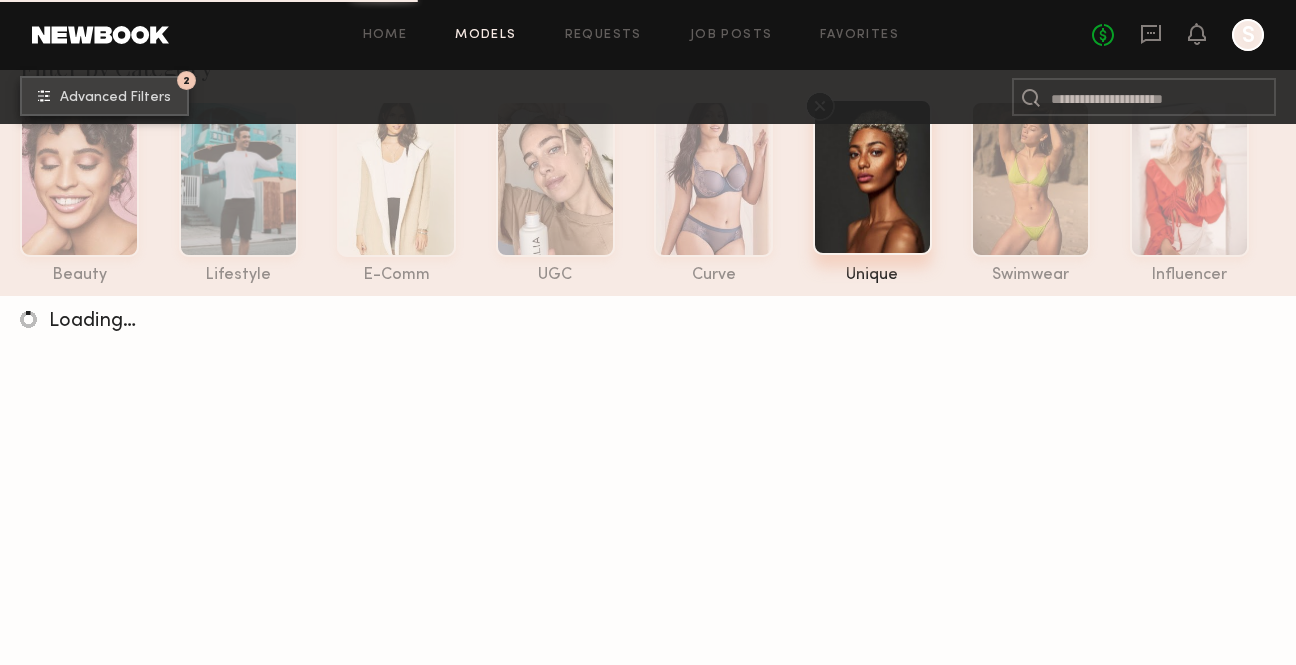 click on "2 Advanced Filters" 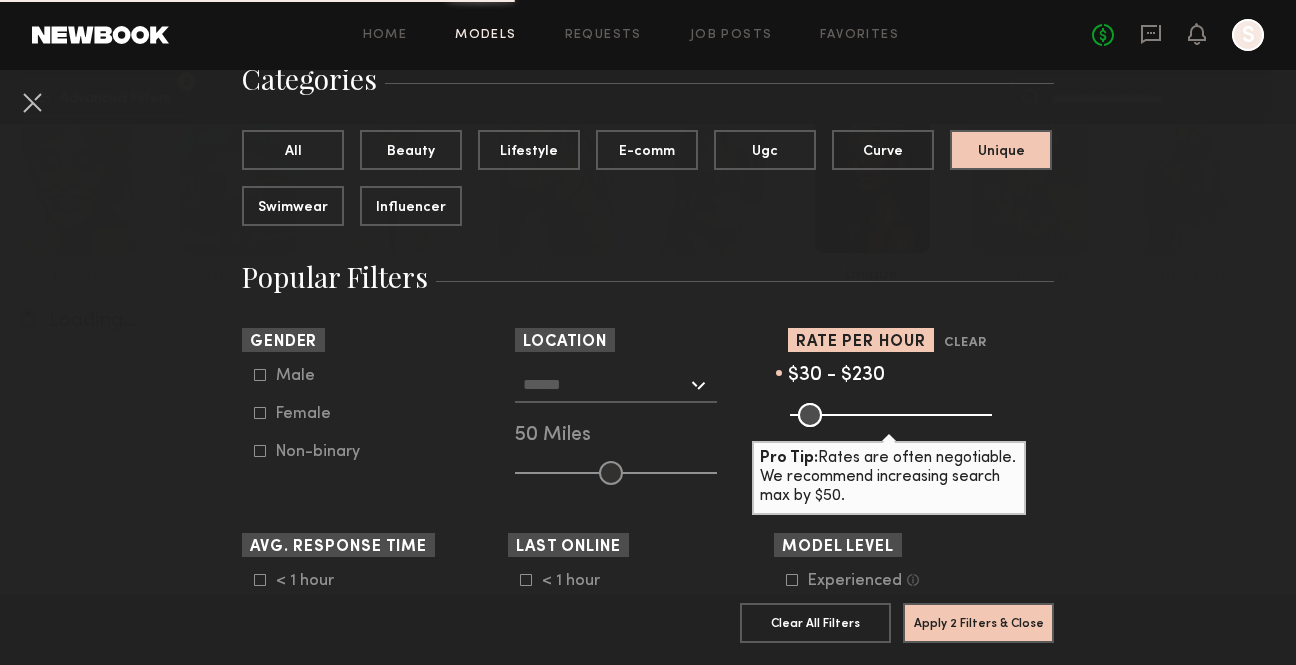 scroll, scrollTop: 183, scrollLeft: 0, axis: vertical 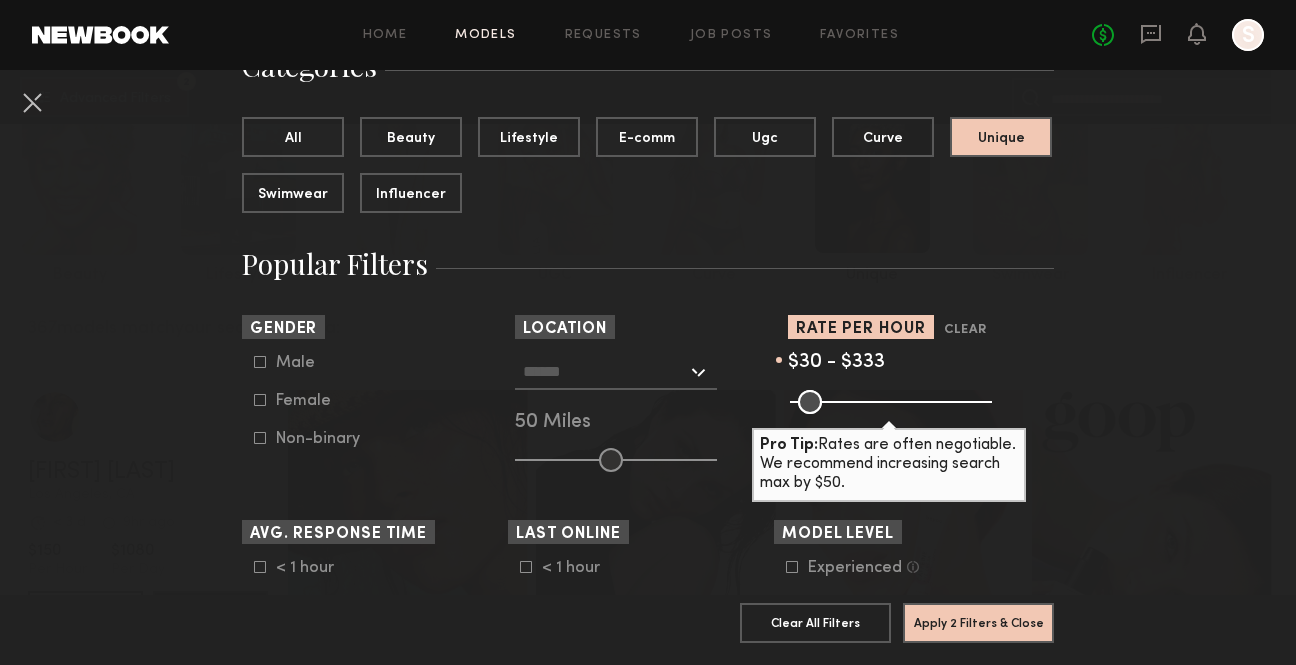 drag, startPoint x: 876, startPoint y: 397, endPoint x: 916, endPoint y: 397, distance: 40 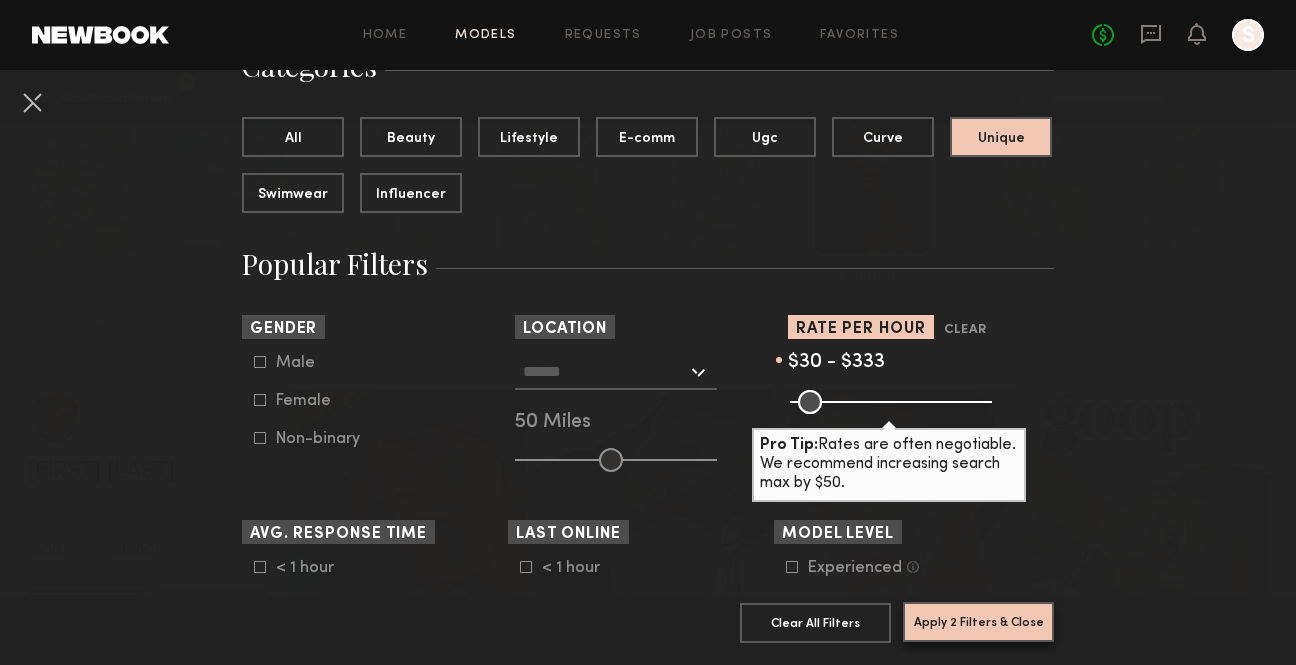 click on "Apply 2 Filters & Close" 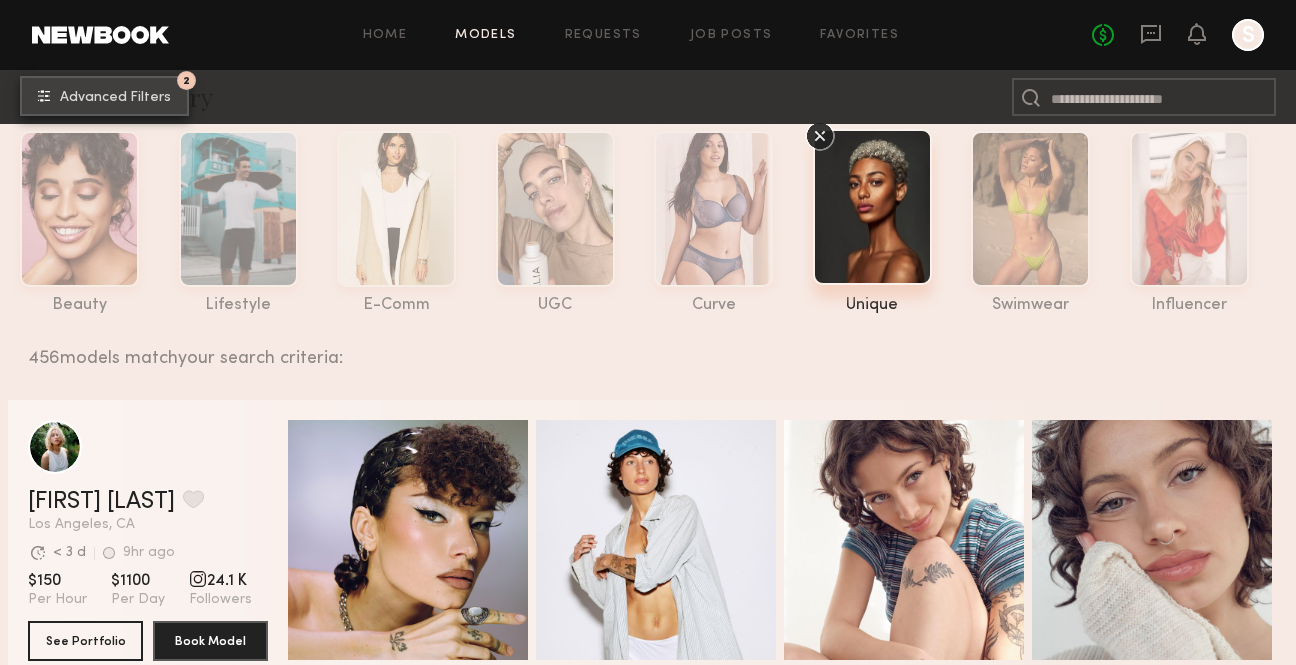 scroll, scrollTop: 0, scrollLeft: 0, axis: both 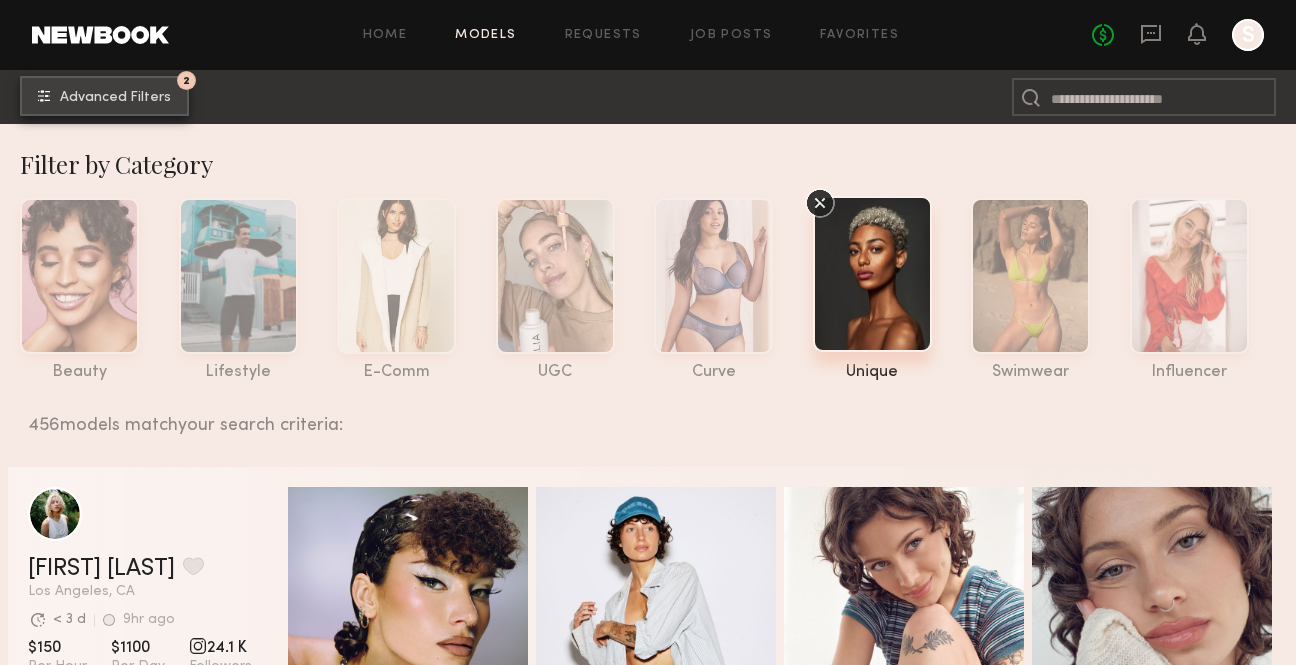 click on "2 Advanced Filters" 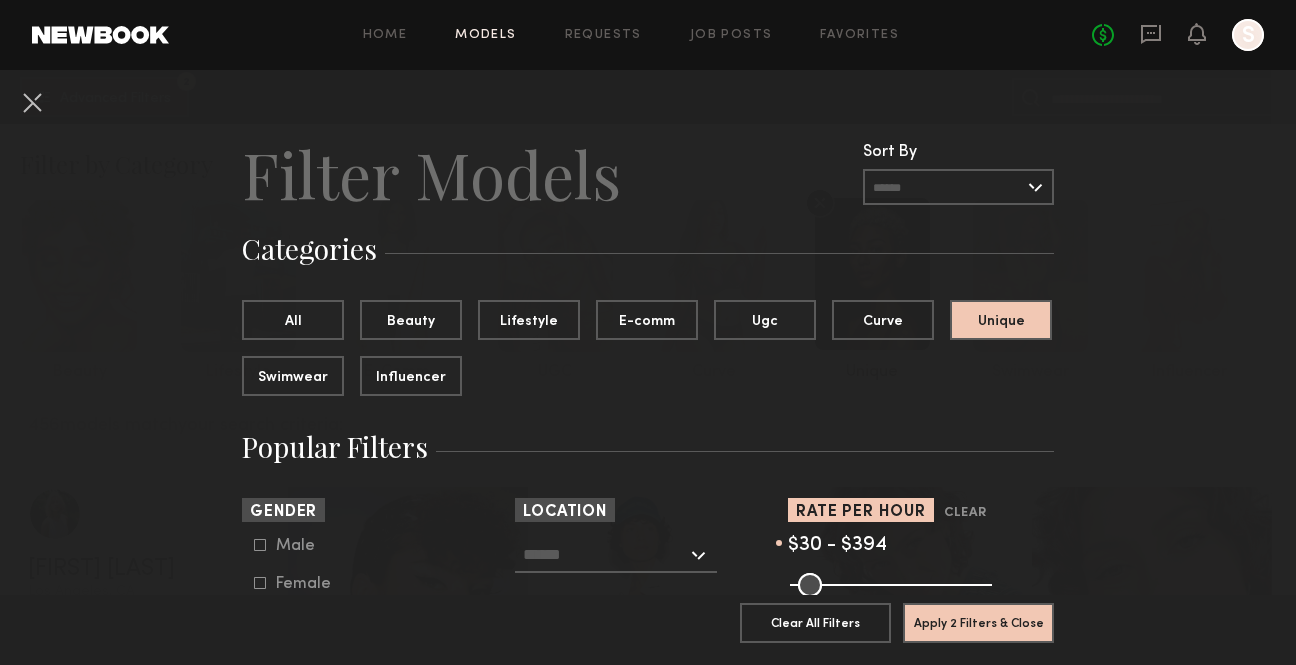 drag, startPoint x: 922, startPoint y: 580, endPoint x: 940, endPoint y: 580, distance: 18 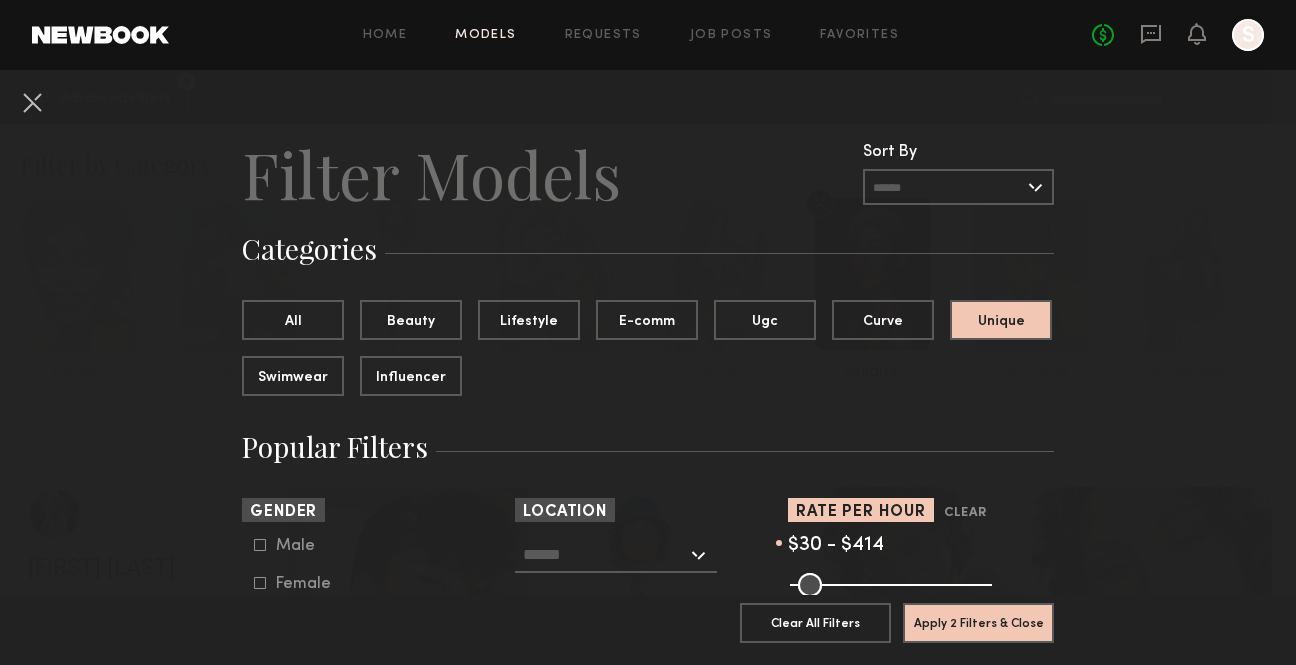 type on "***" 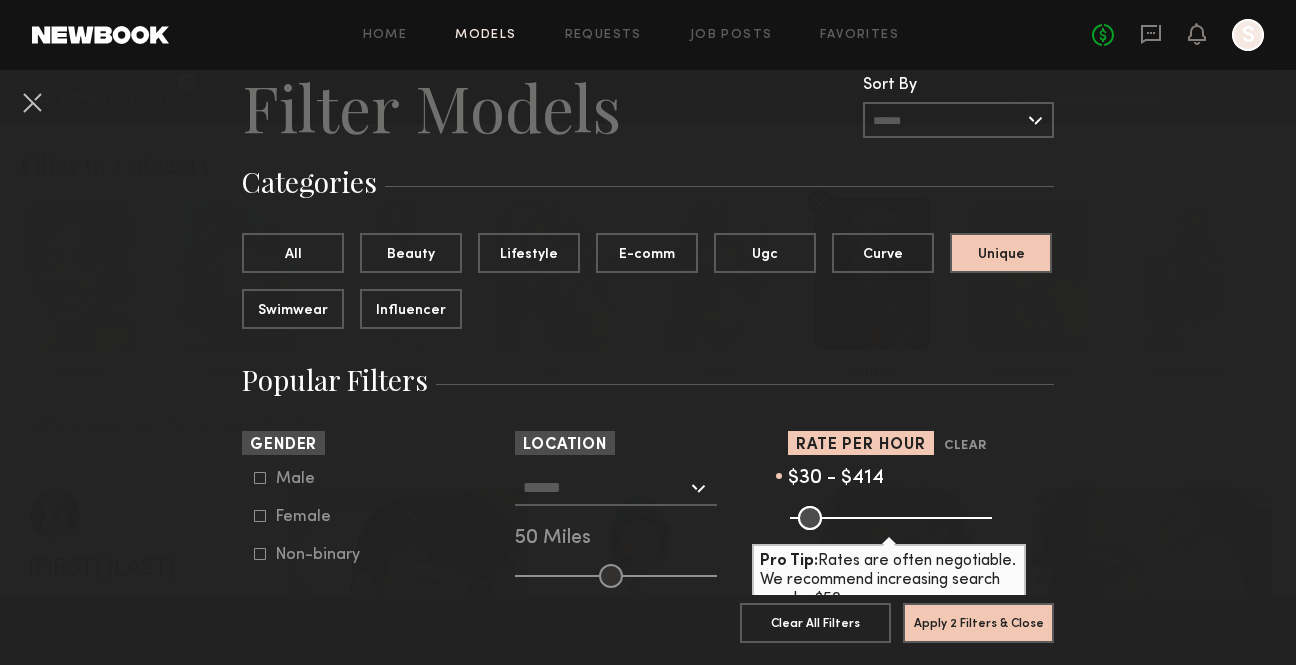 scroll, scrollTop: 93, scrollLeft: 0, axis: vertical 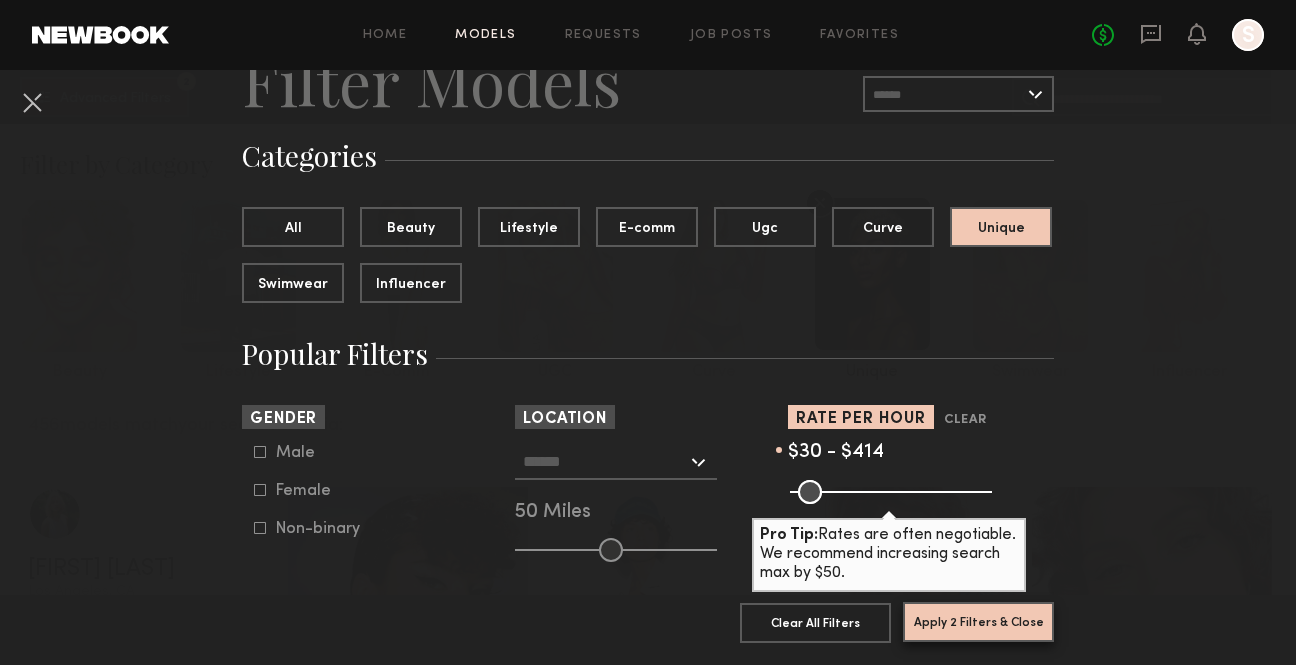 click on "Apply 2 Filters & Close" 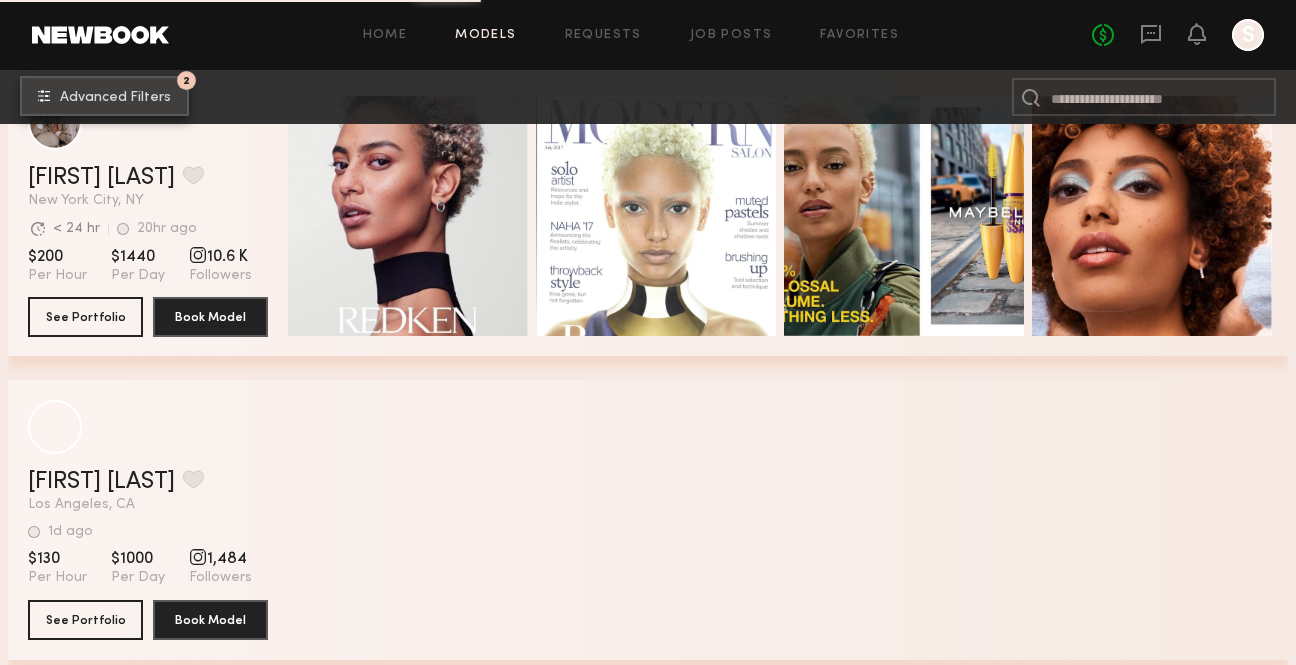 scroll, scrollTop: 0, scrollLeft: 0, axis: both 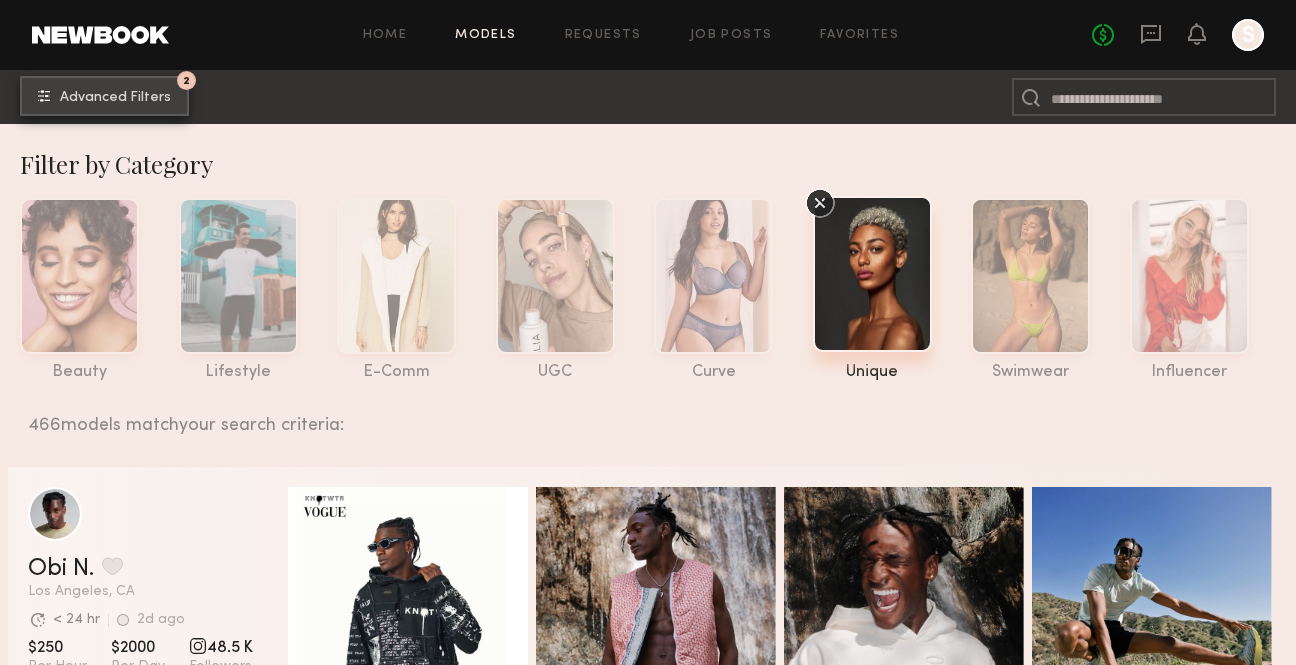 click on "Advanced Filters" 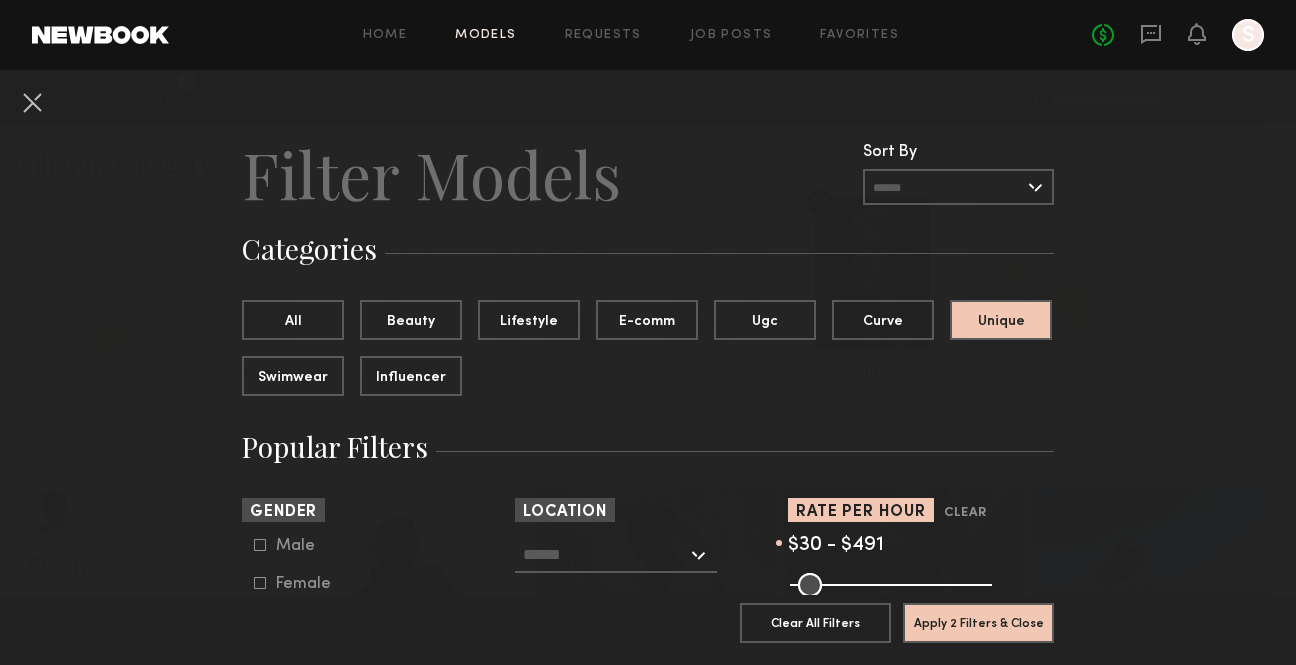 drag, startPoint x: 957, startPoint y: 581, endPoint x: 976, endPoint y: 583, distance: 19.104973 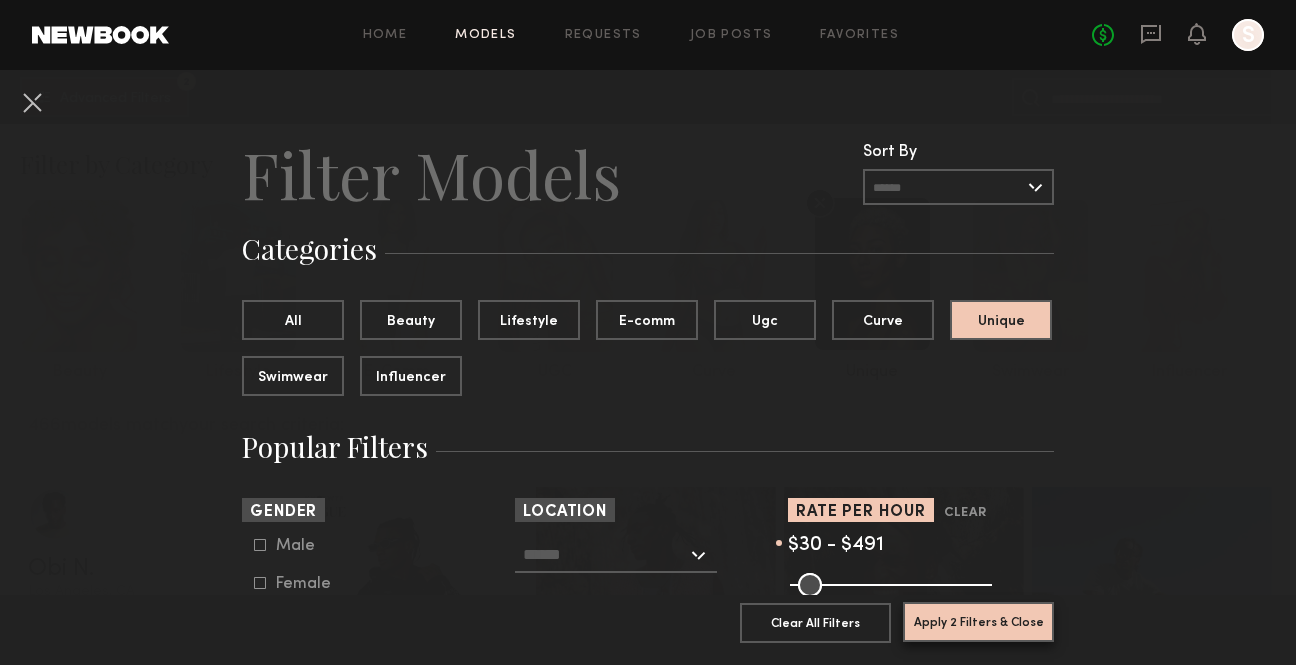 click on "Apply 2 Filters & Close" 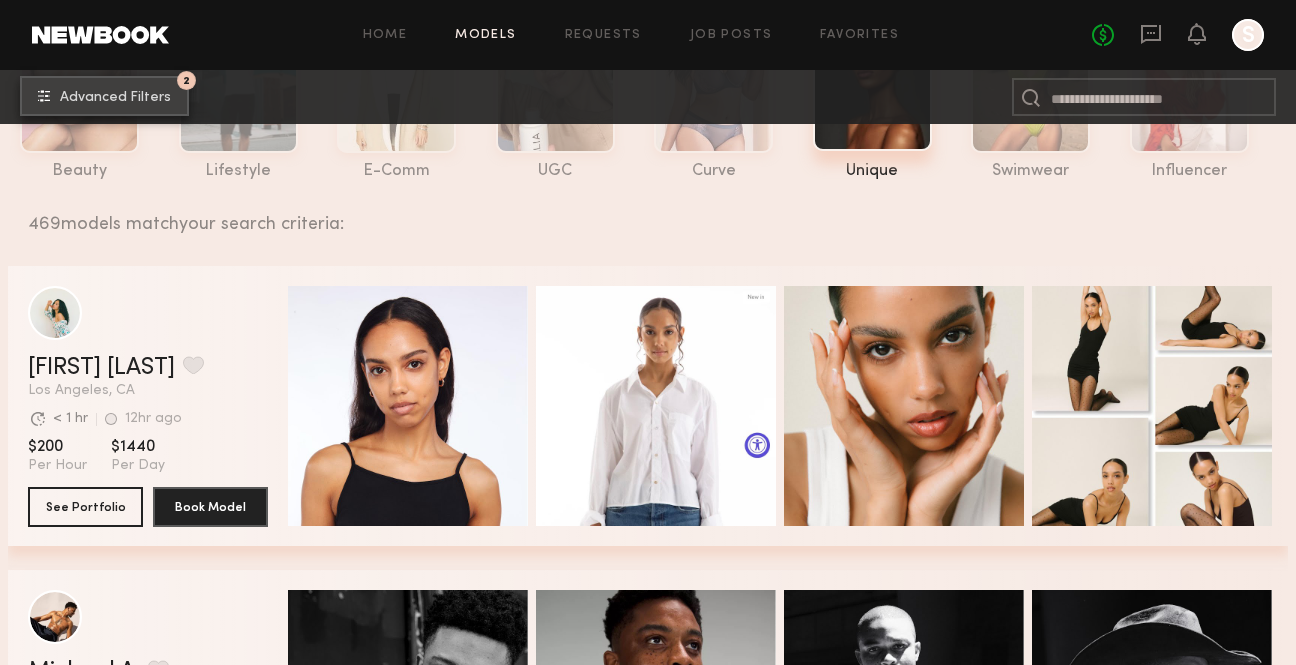 scroll, scrollTop: 0, scrollLeft: 0, axis: both 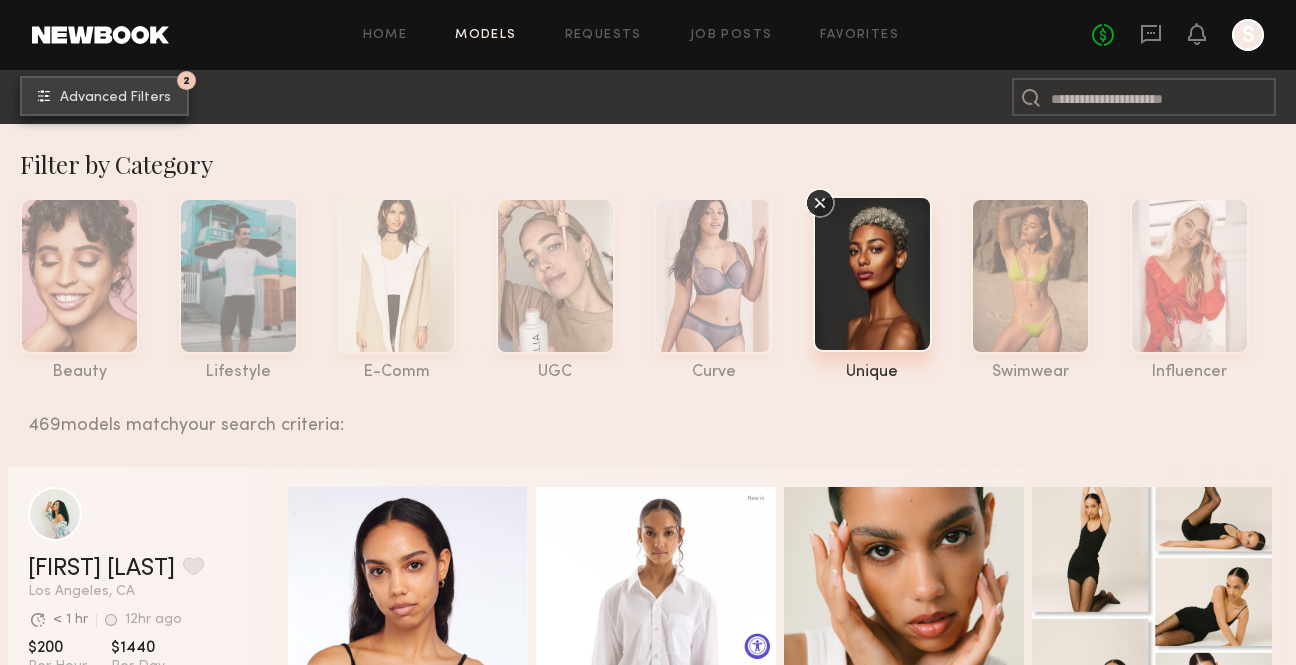 click on "2 Advanced Filters" 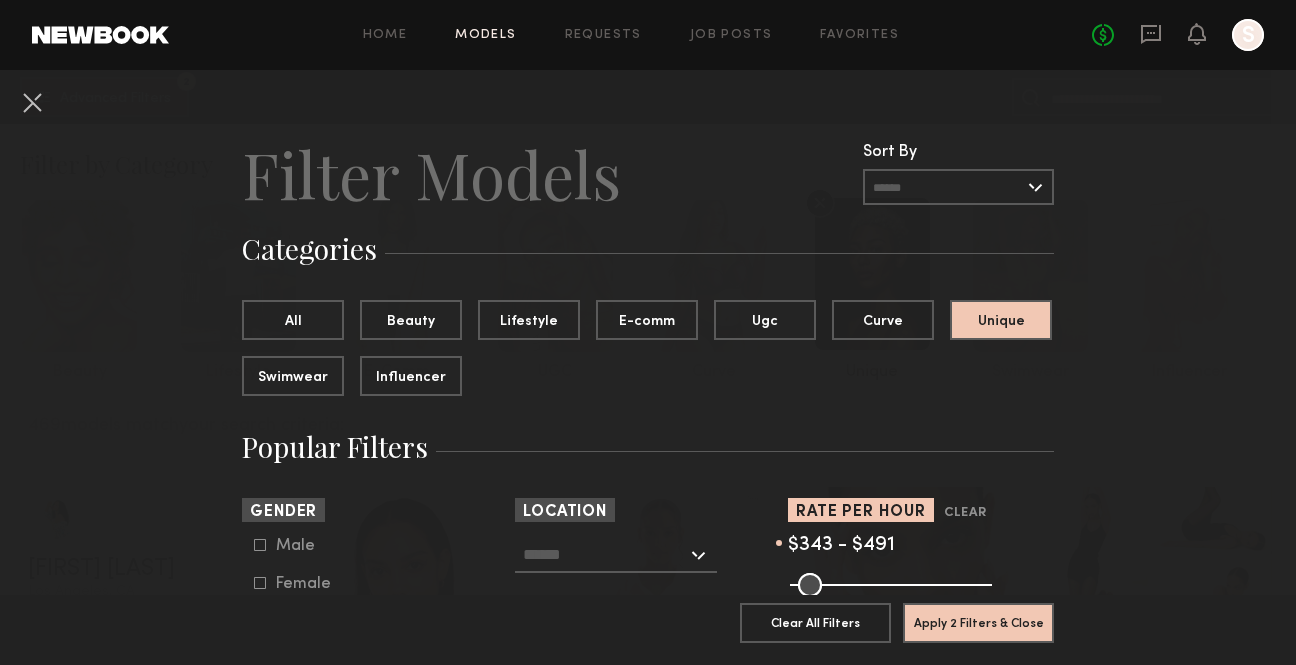 drag, startPoint x: 802, startPoint y: 582, endPoint x: 920, endPoint y: 589, distance: 118.20744 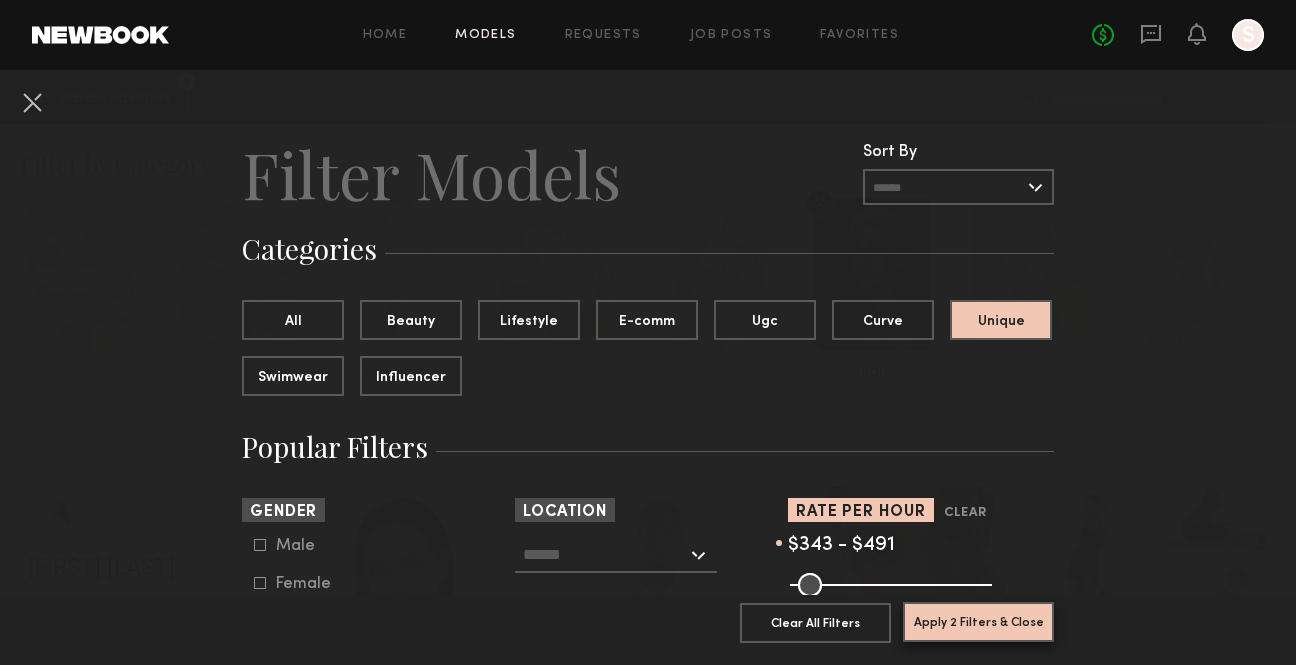 click on "Apply 2 Filters & Close" 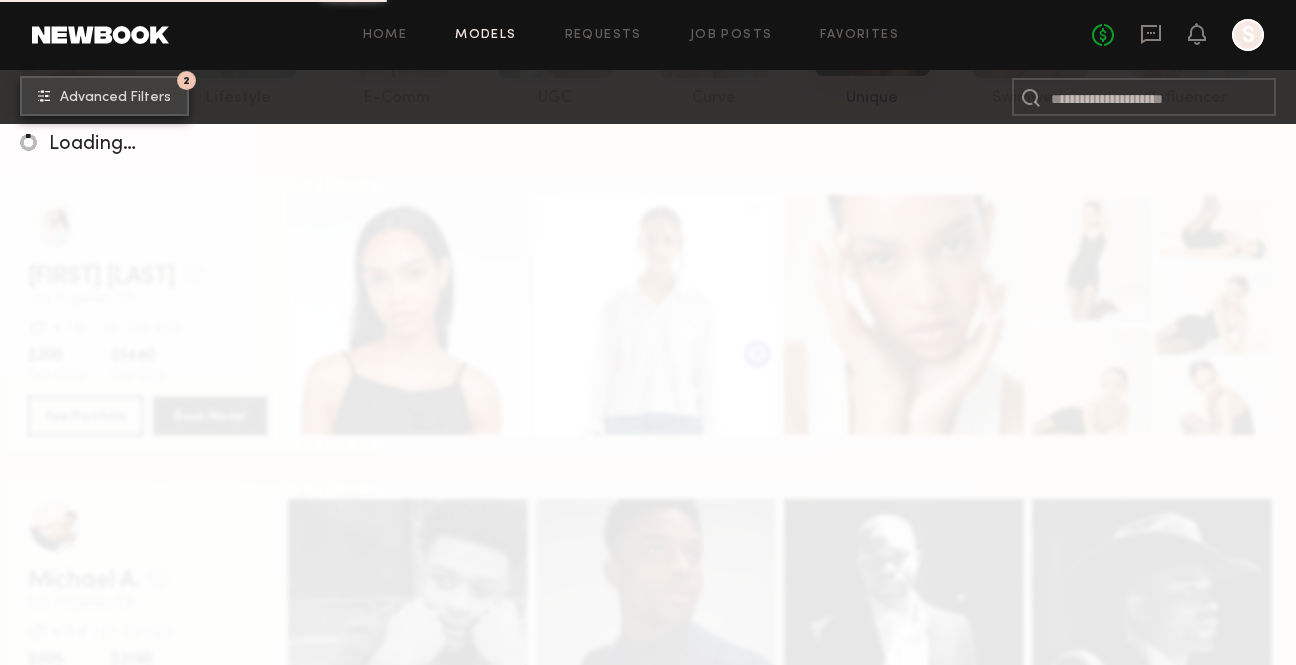 scroll, scrollTop: 279, scrollLeft: 0, axis: vertical 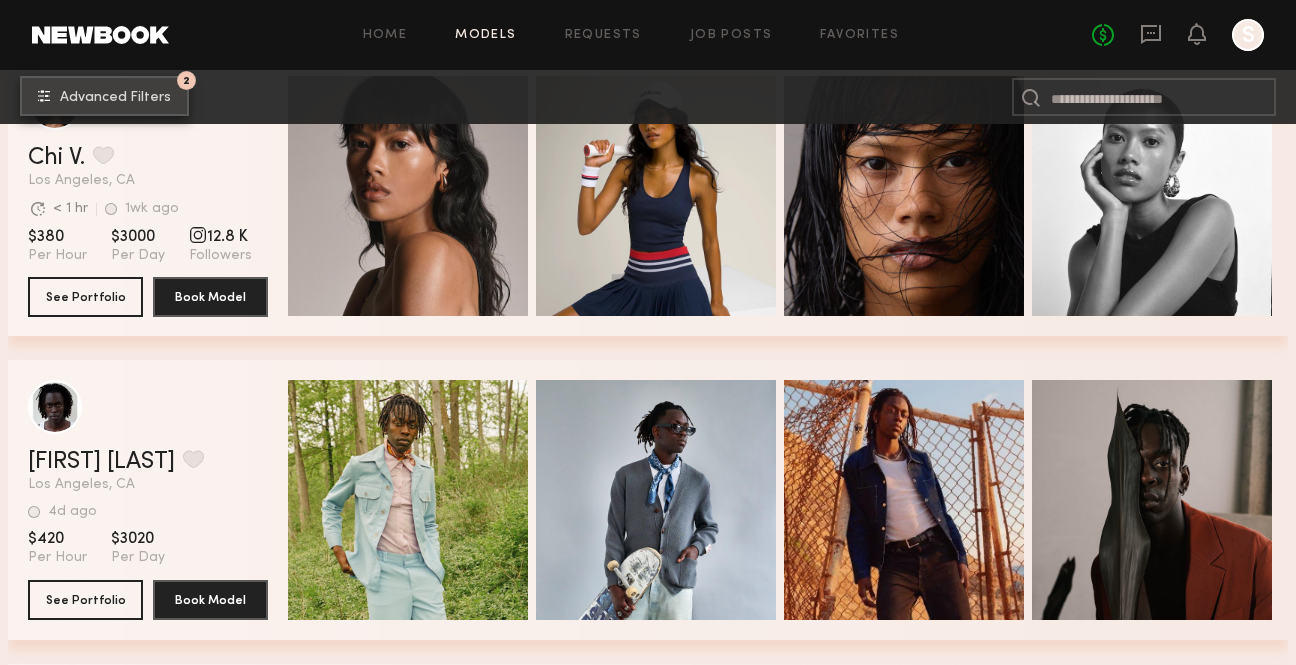 click on "Advanced Filters" 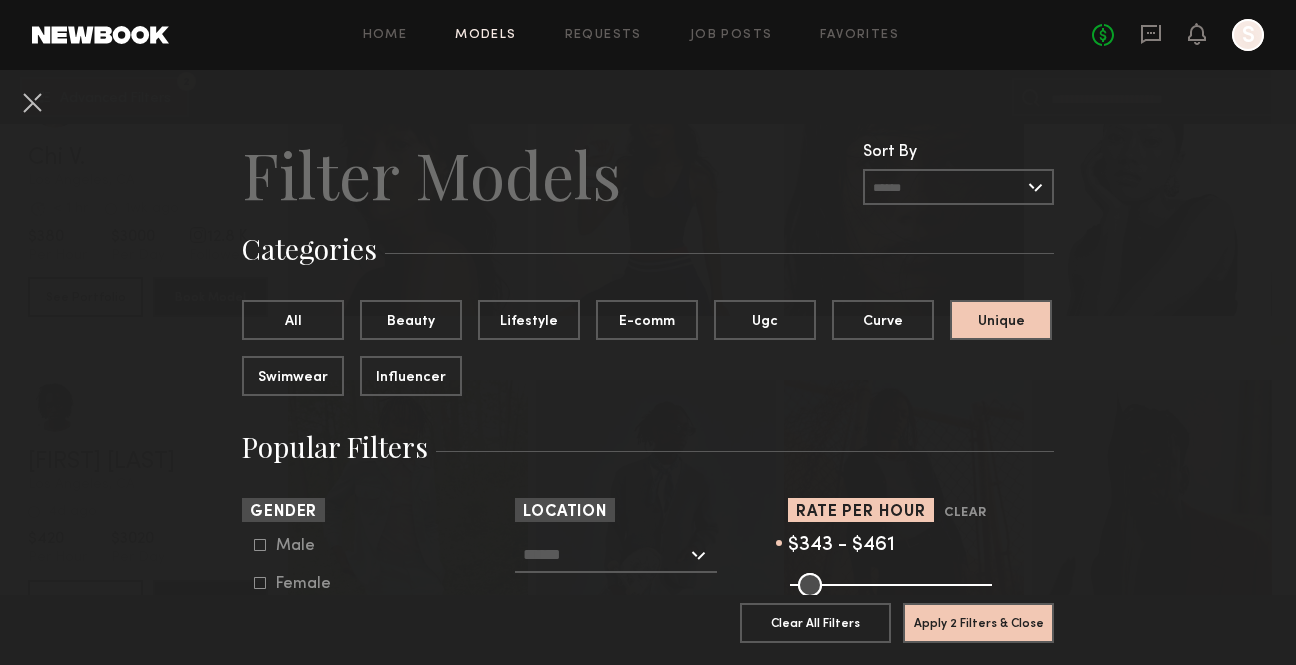 click 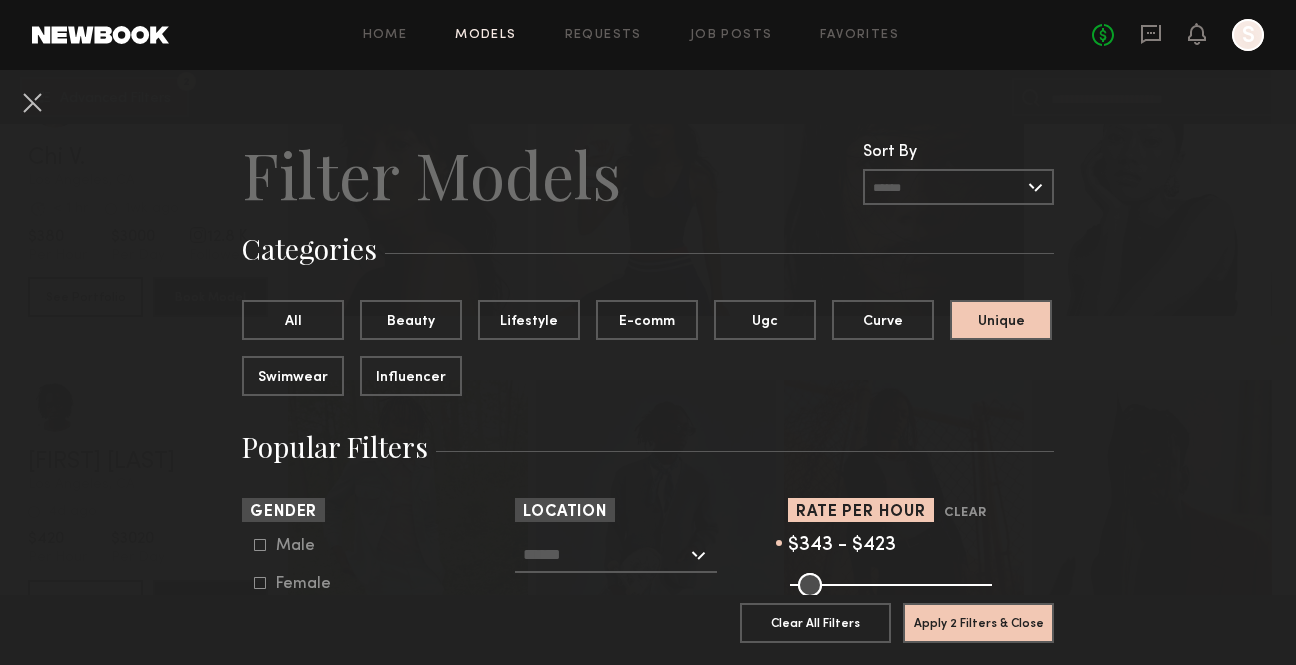 drag, startPoint x: 961, startPoint y: 587, endPoint x: 950, endPoint y: 587, distance: 11 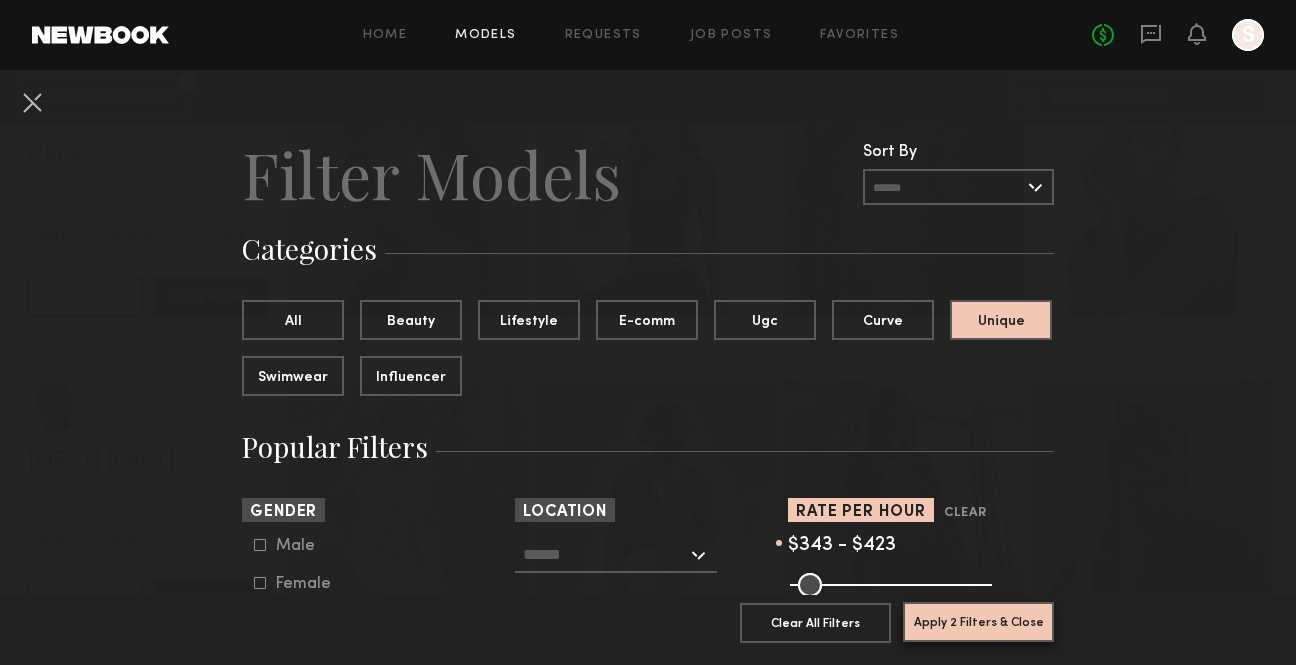 click on "Apply 2 Filters & Close" 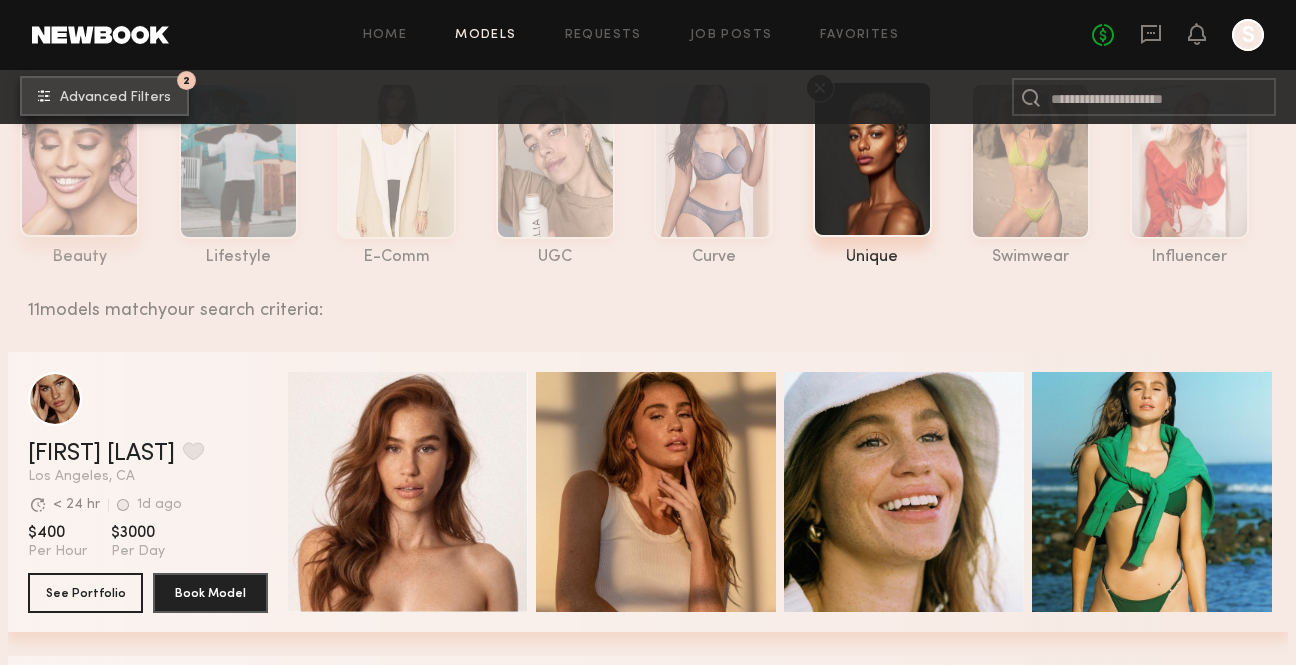 scroll, scrollTop: 123, scrollLeft: 0, axis: vertical 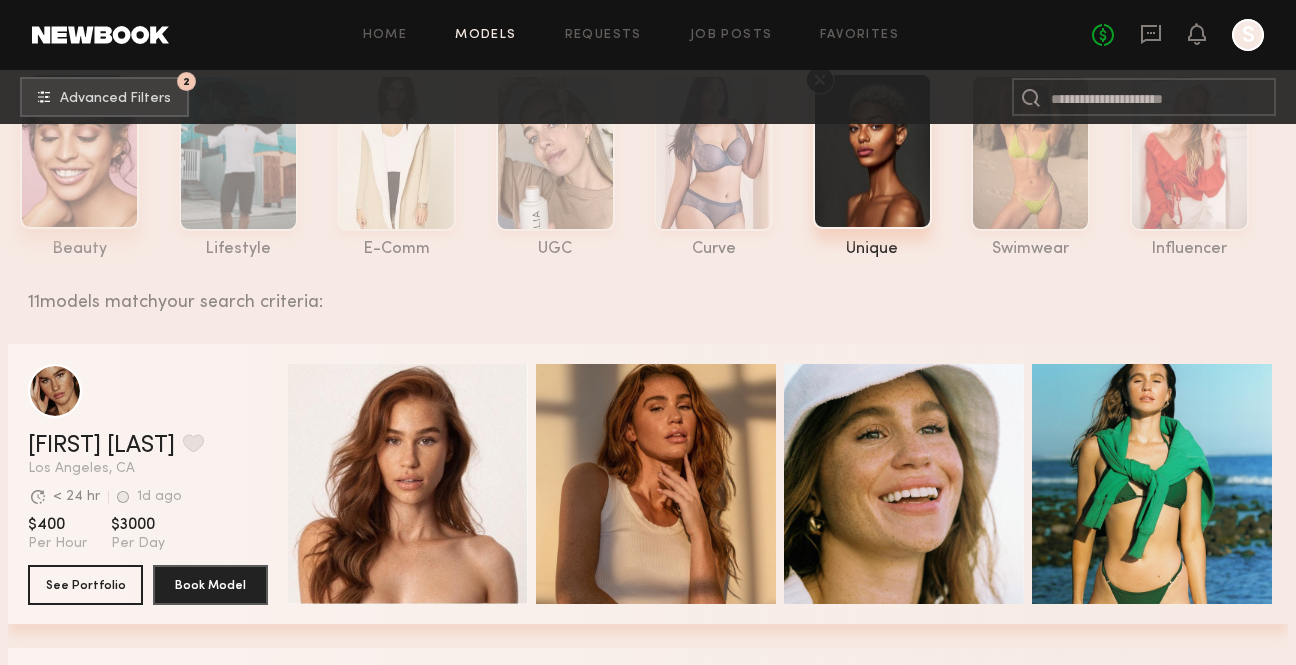 click 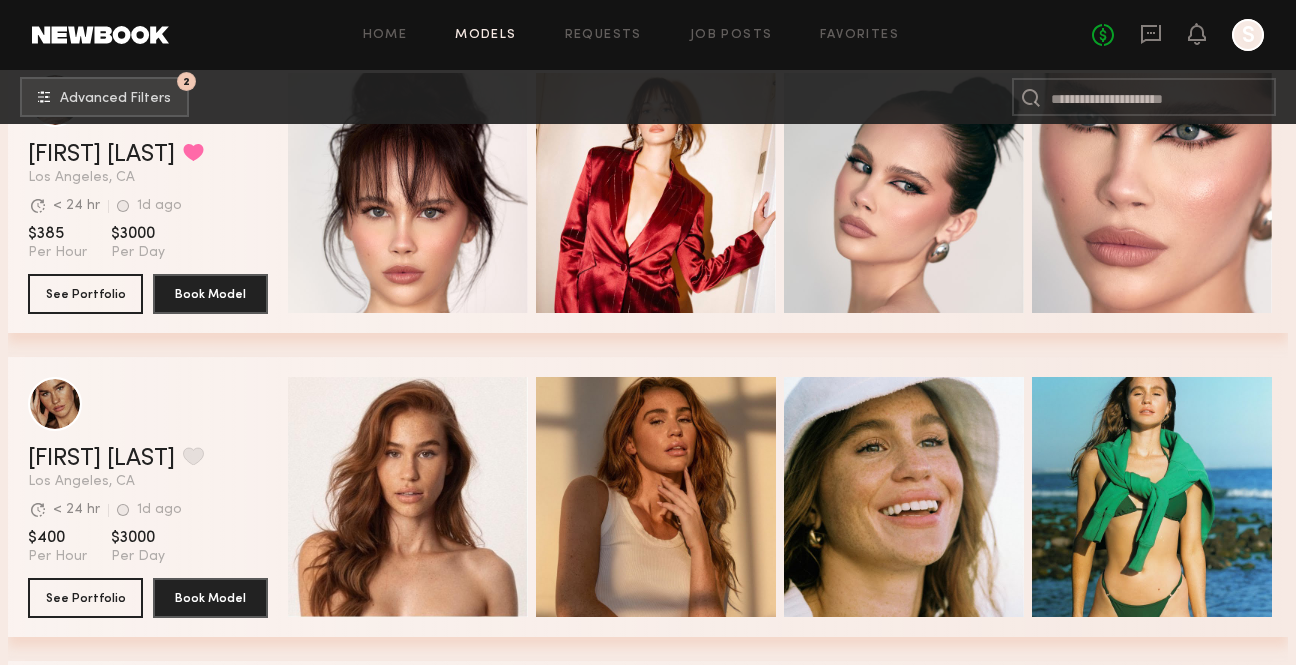 scroll, scrollTop: 461, scrollLeft: 0, axis: vertical 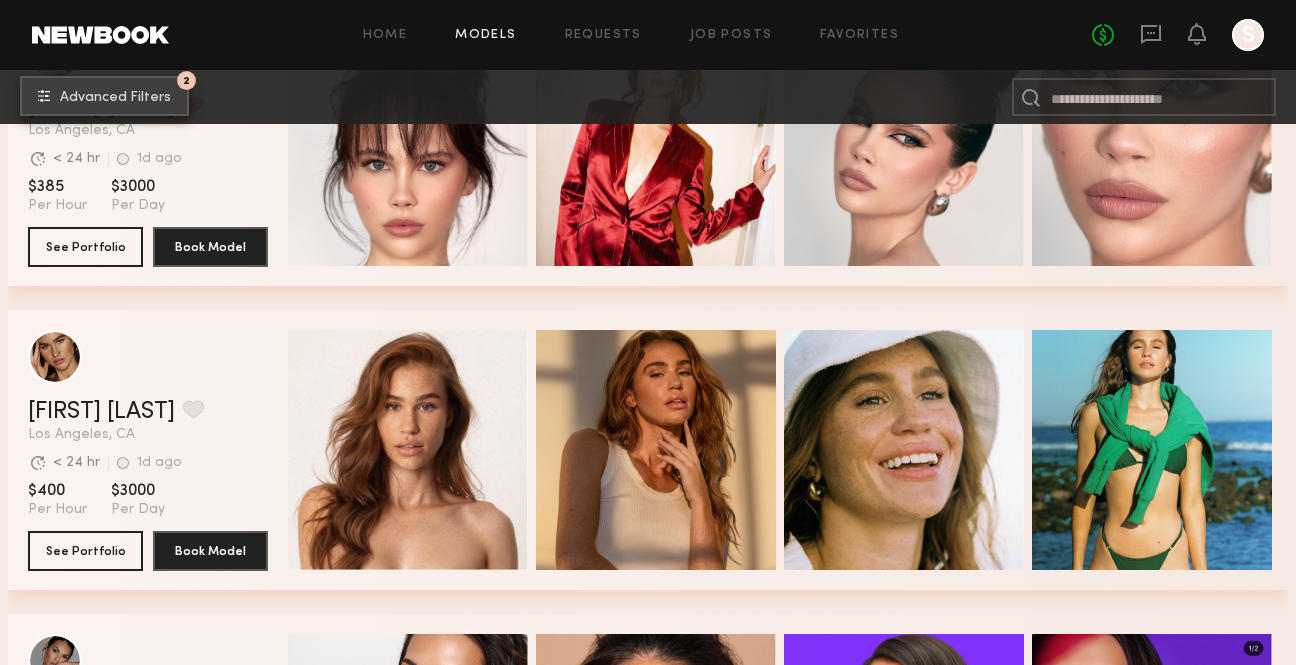 click on "Advanced Filters" 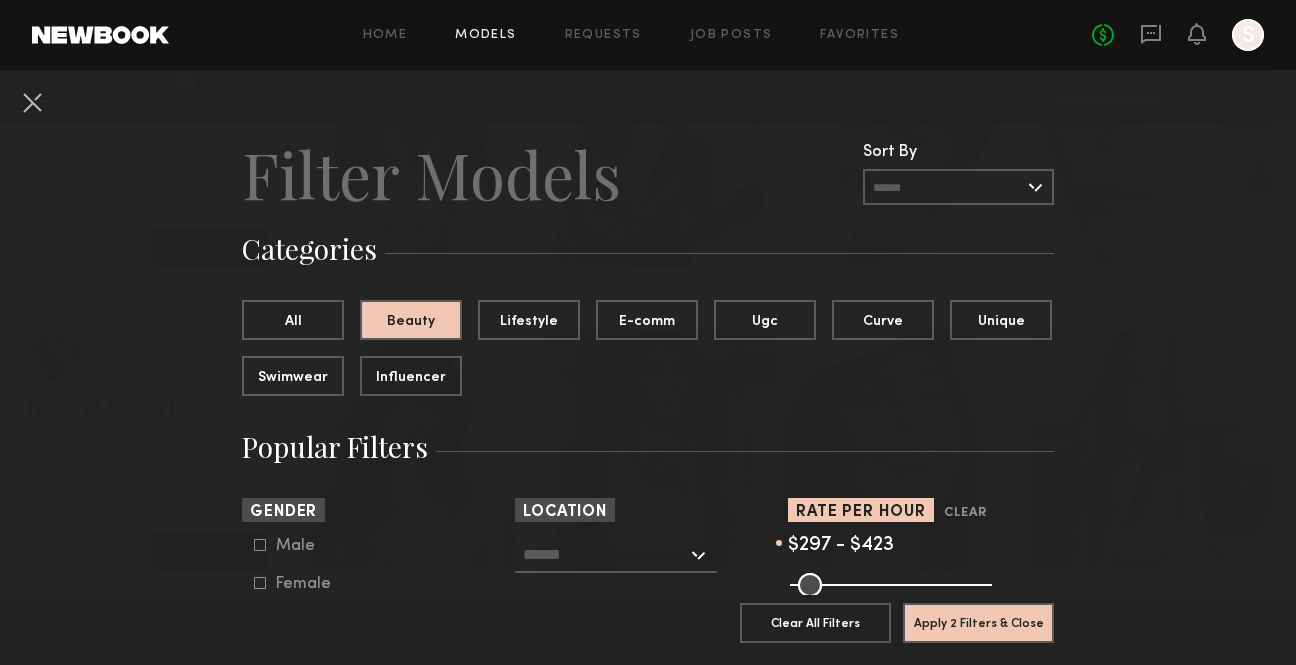 drag, startPoint x: 920, startPoint y: 587, endPoint x: 903, endPoint y: 587, distance: 17 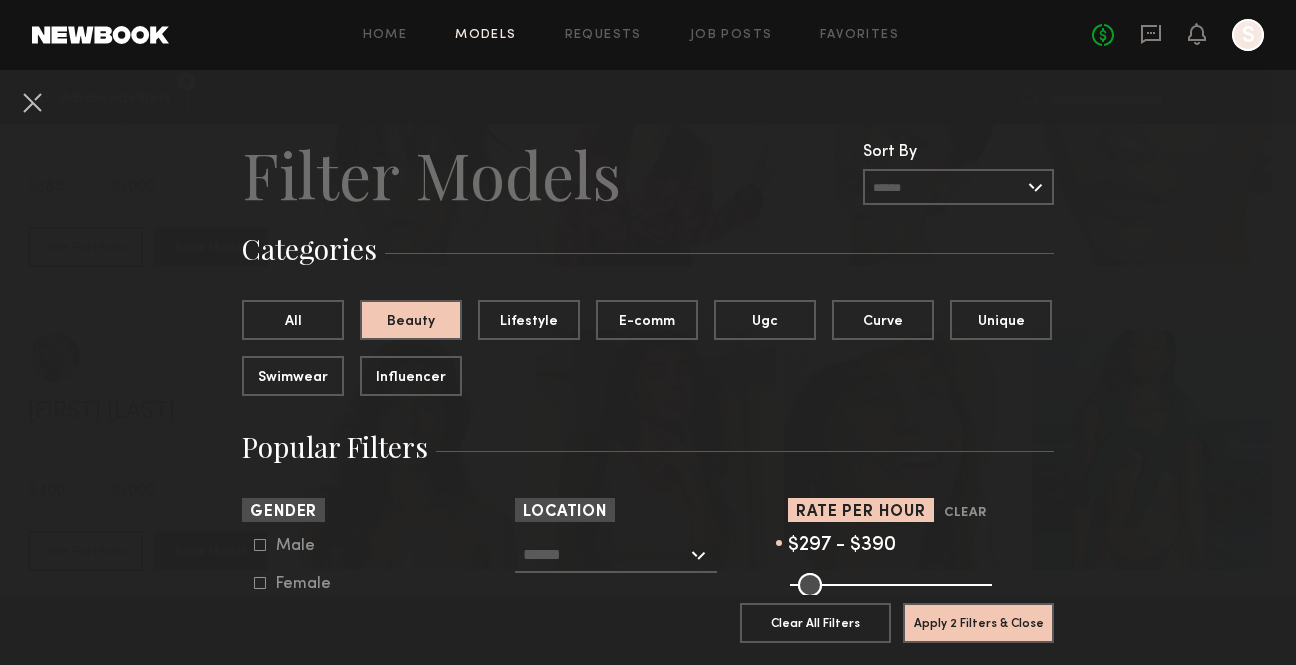 drag, startPoint x: 948, startPoint y: 585, endPoint x: 938, endPoint y: 587, distance: 10.198039 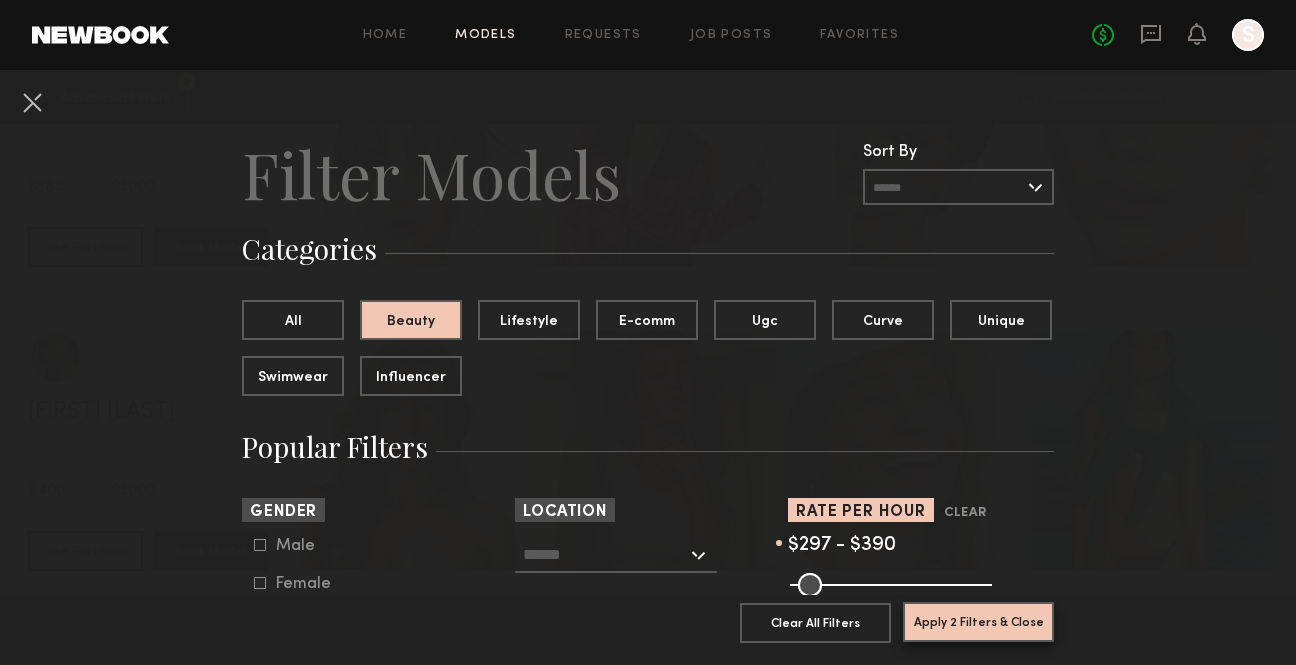 click on "Apply 2 Filters & Close" 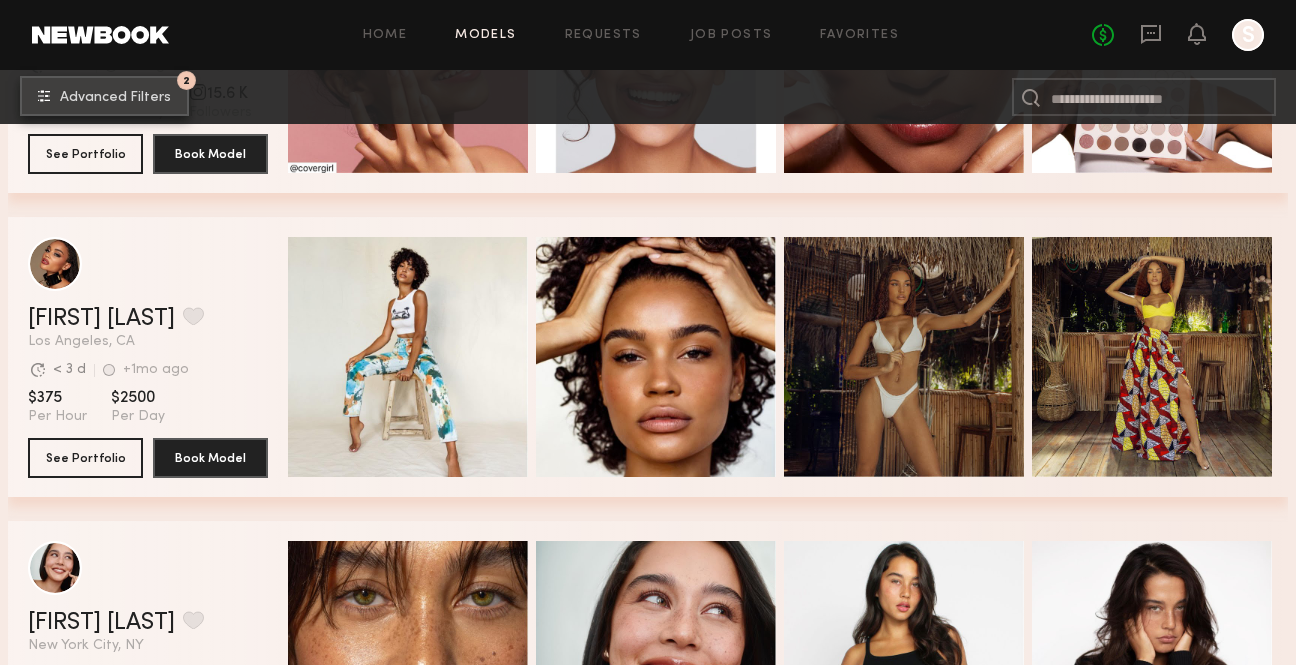 scroll, scrollTop: 1768, scrollLeft: 0, axis: vertical 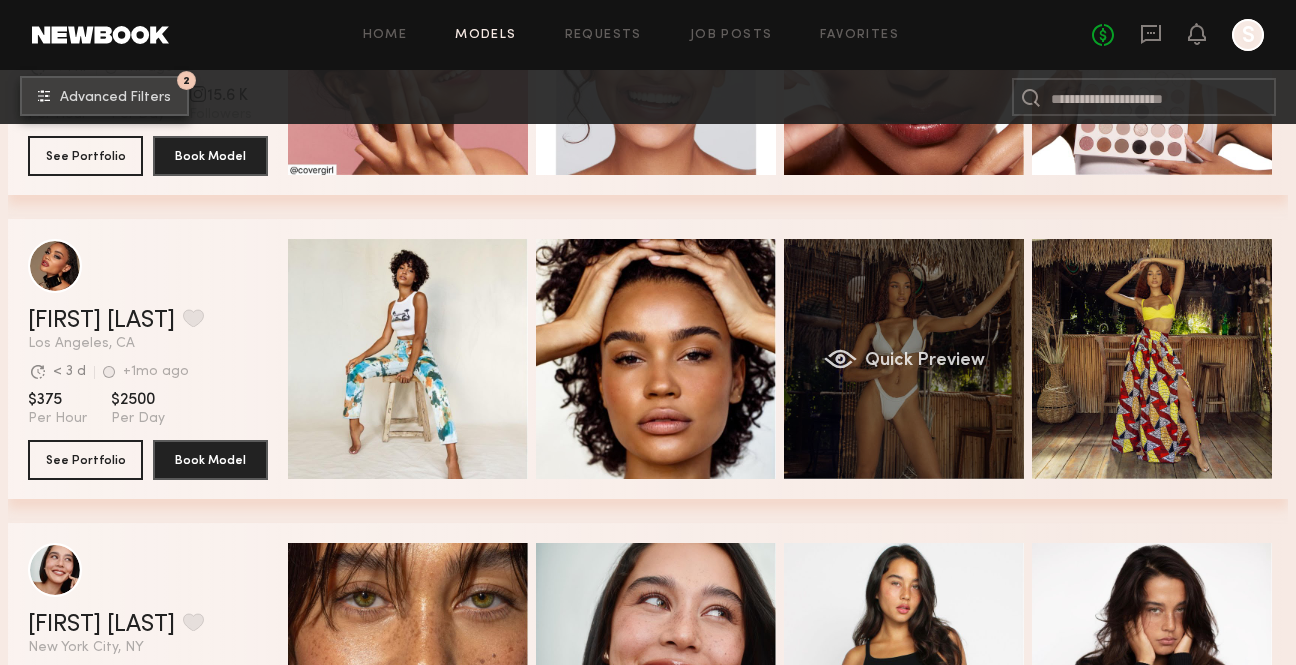 type 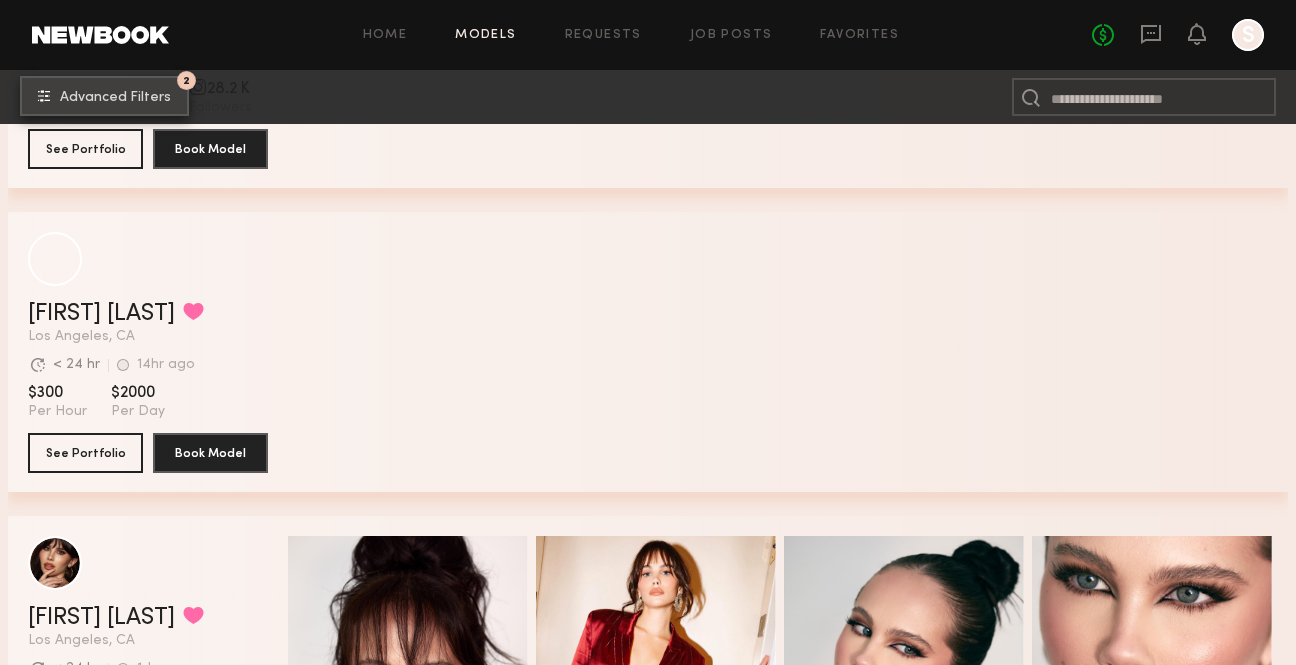 scroll, scrollTop: 5454, scrollLeft: 0, axis: vertical 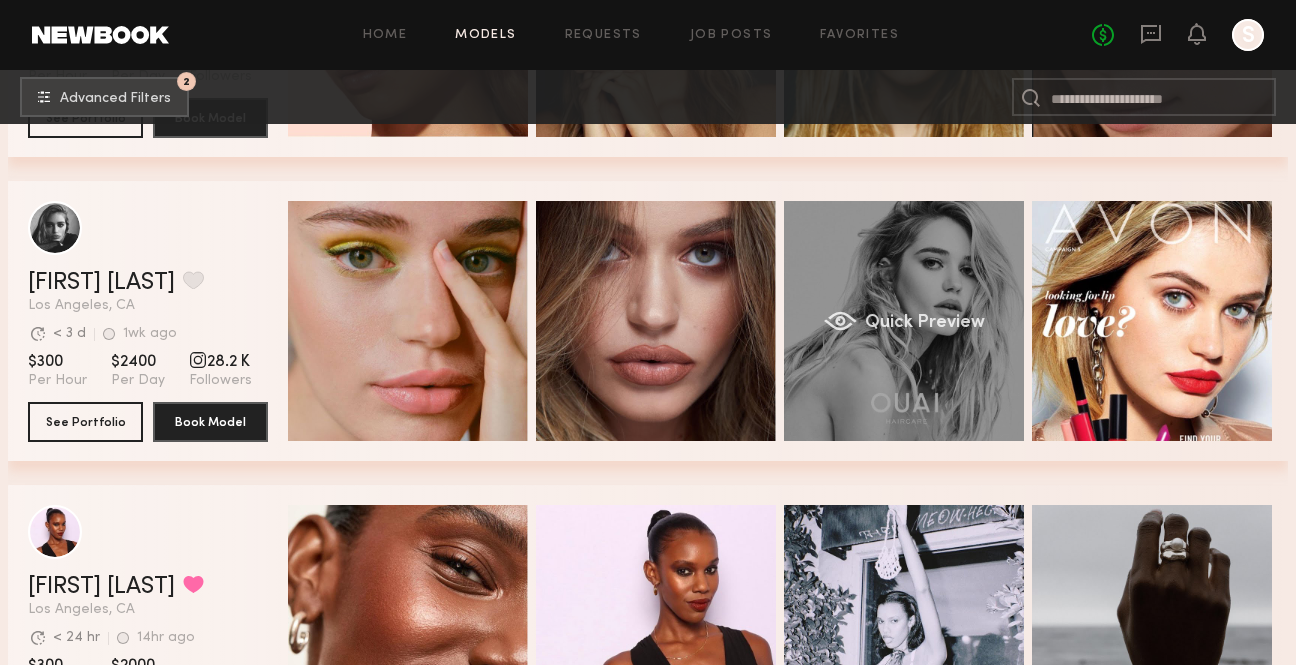 click on "Quick Preview" 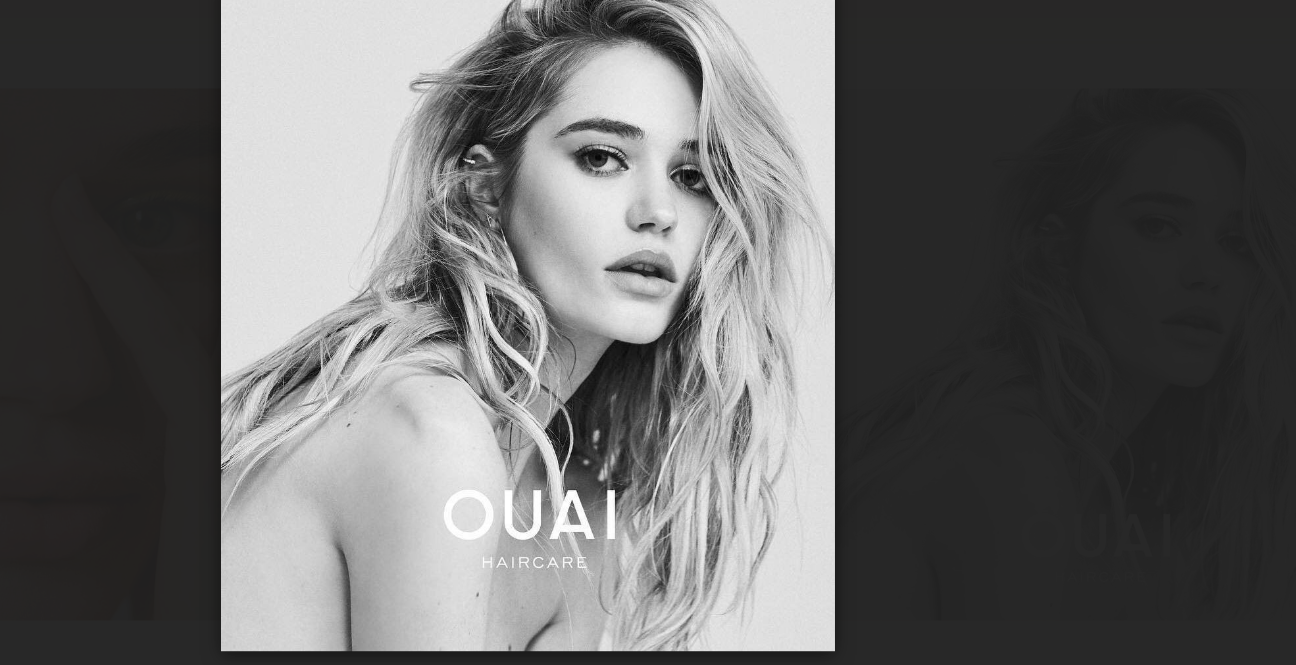 click at bounding box center [647, 304] 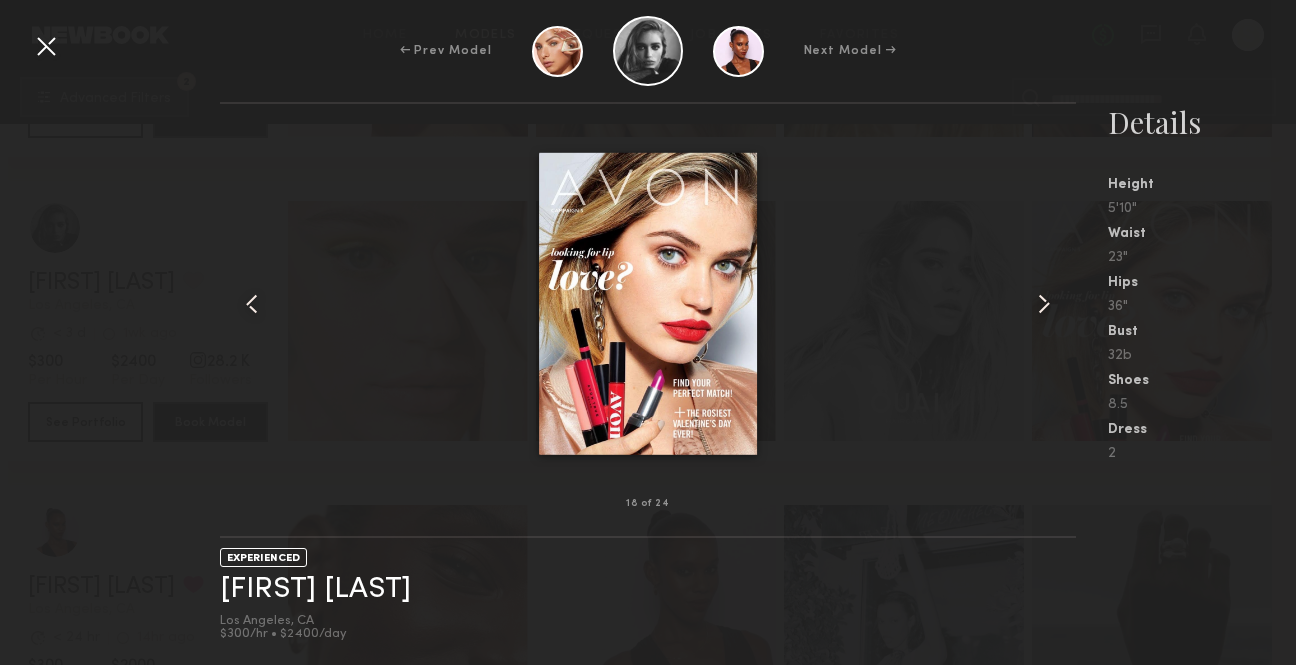click on "Details Height 5'10" Waist 23" Hips 36" Bust 32b Shoes 8.5 Dress 2" at bounding box center [1186, 383] 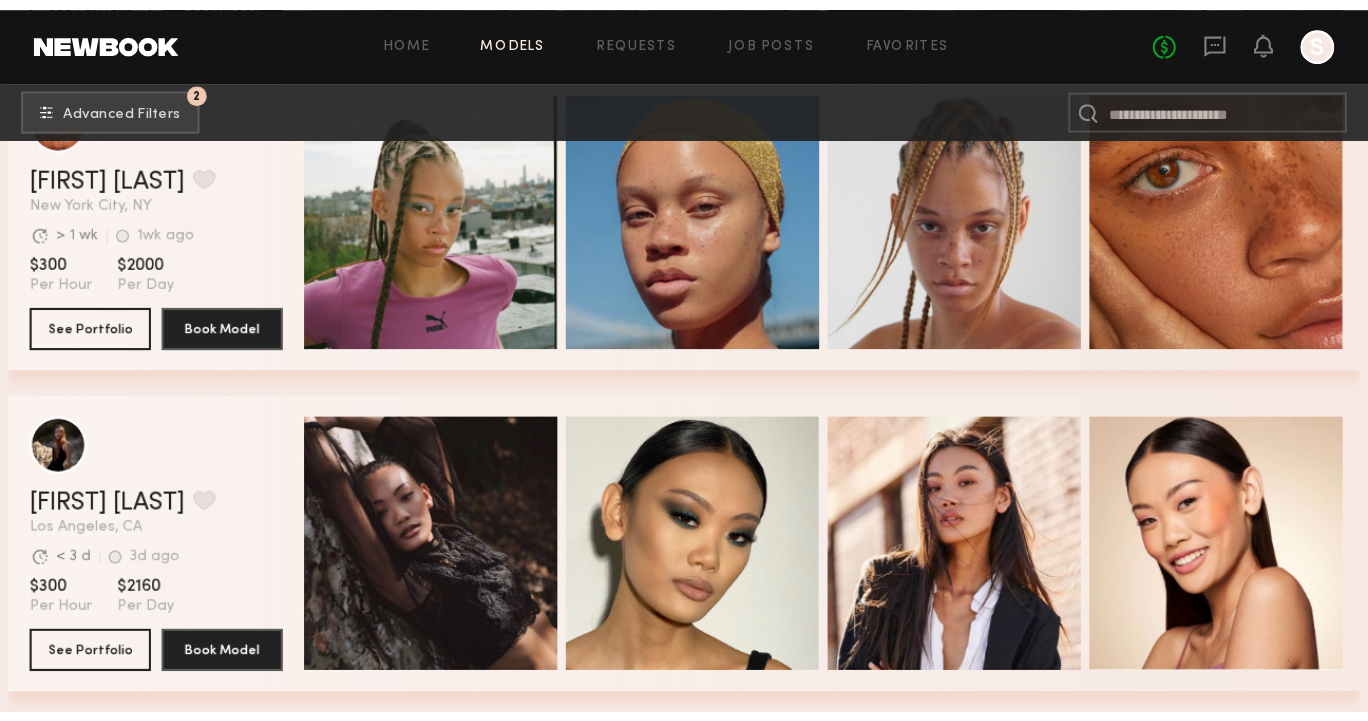 scroll, scrollTop: 17697, scrollLeft: 0, axis: vertical 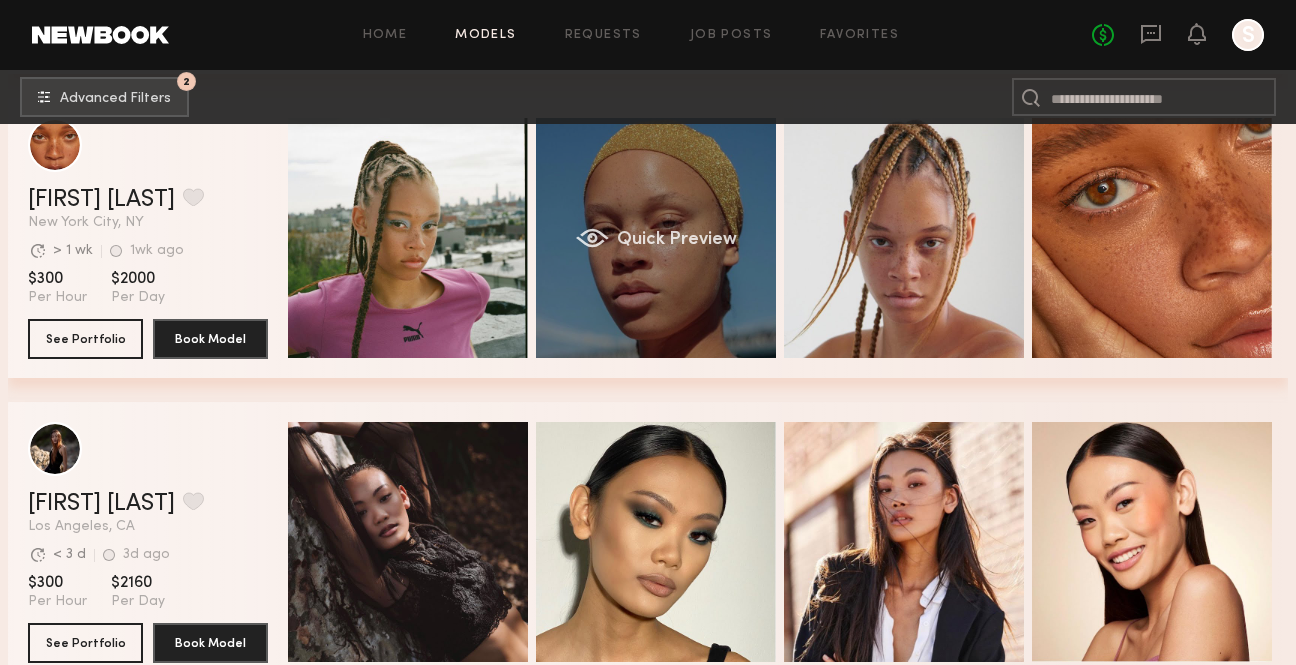 click on "Quick Preview" 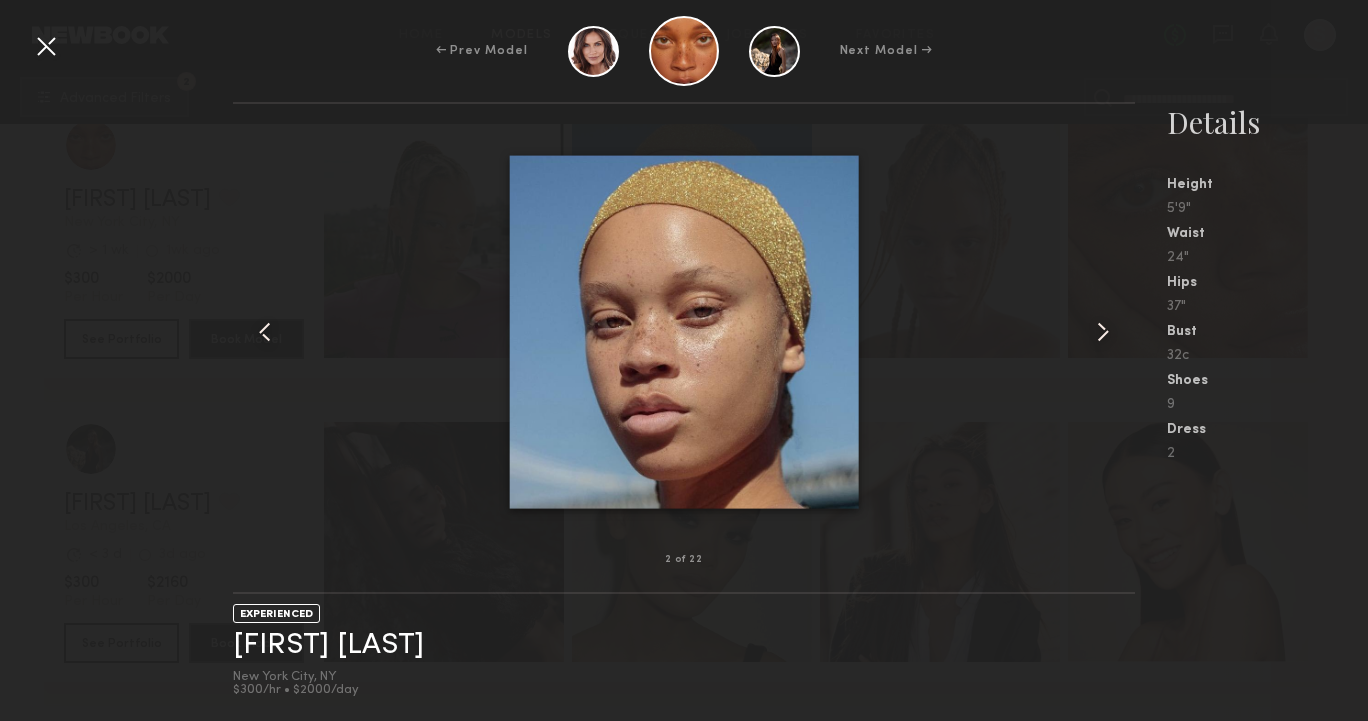 click on "← Prev Model   Next Model →" at bounding box center [684, 51] 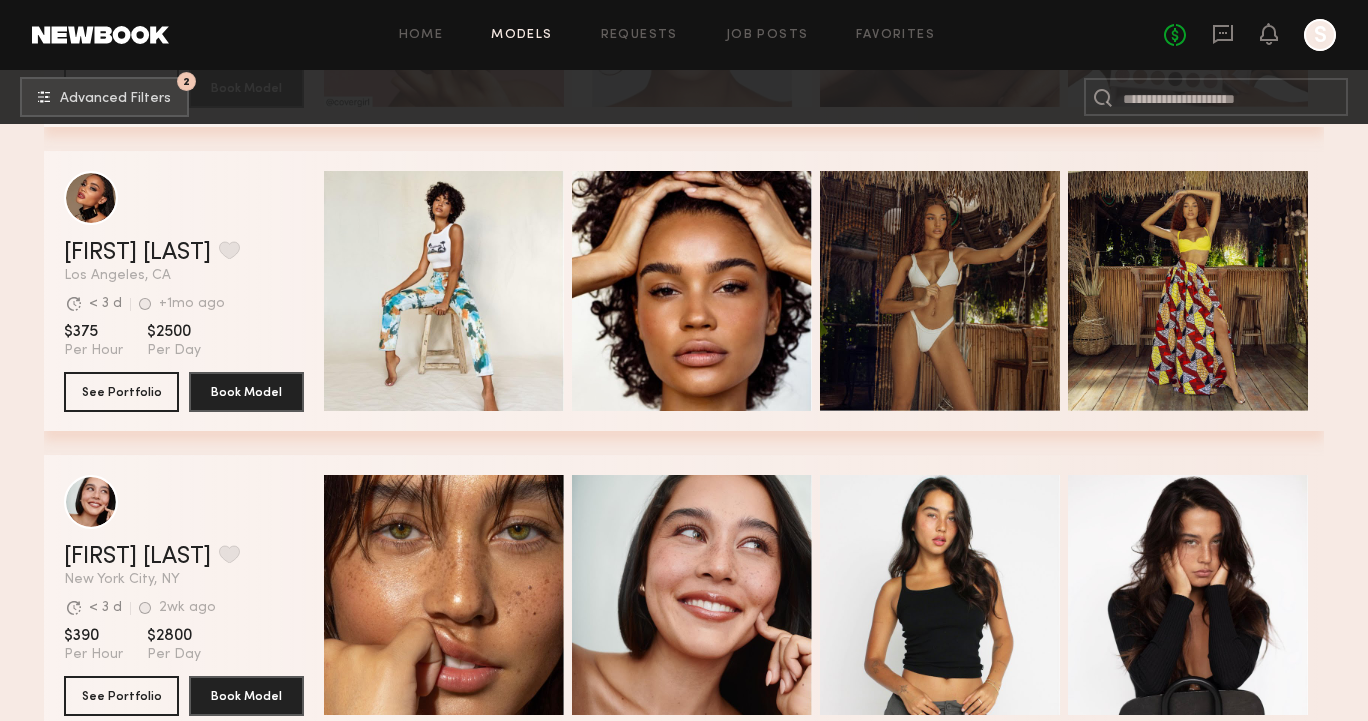 scroll, scrollTop: 1732, scrollLeft: 0, axis: vertical 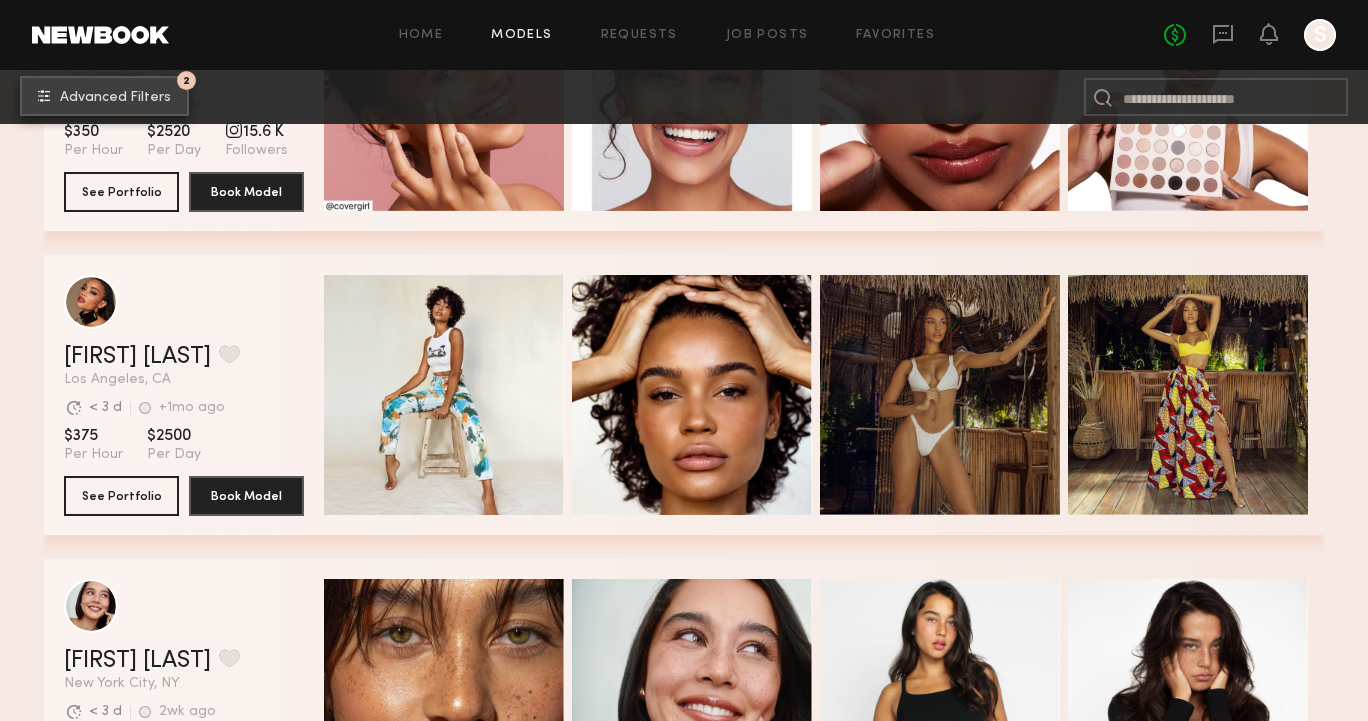 click on "Advanced Filters" 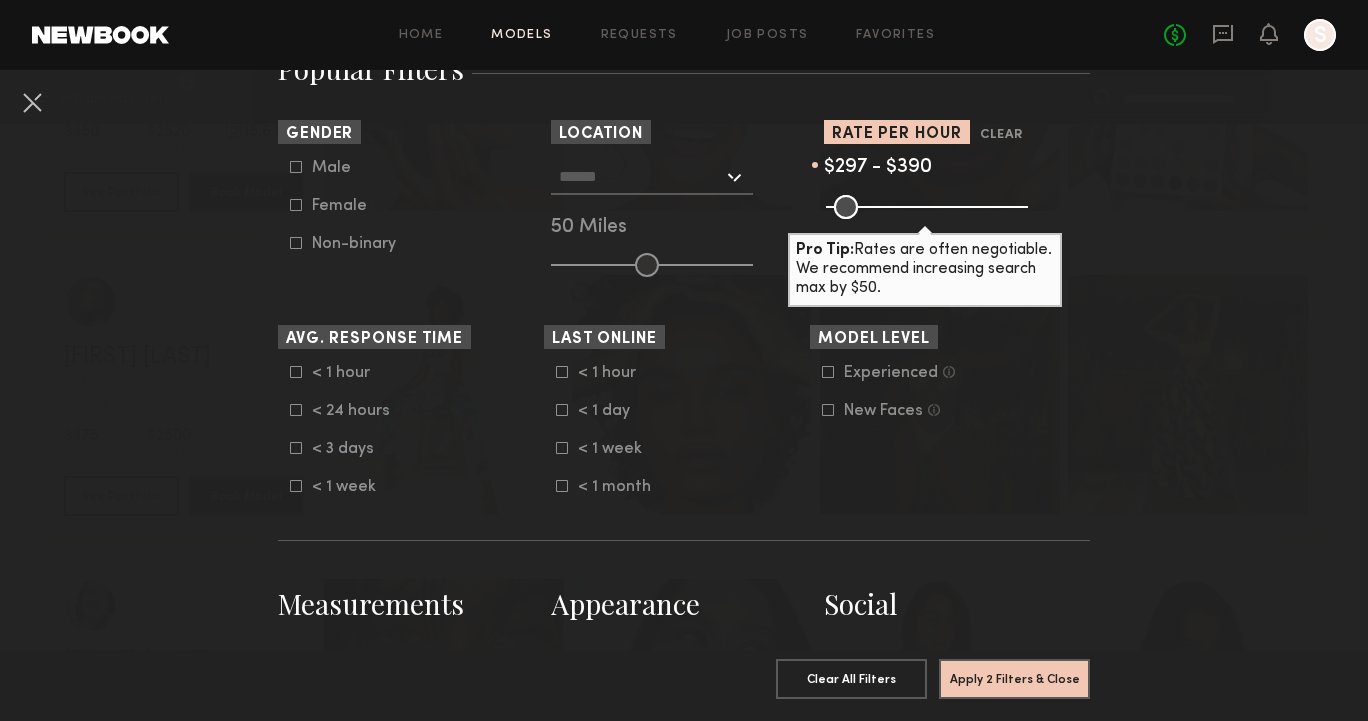 scroll, scrollTop: 345, scrollLeft: 0, axis: vertical 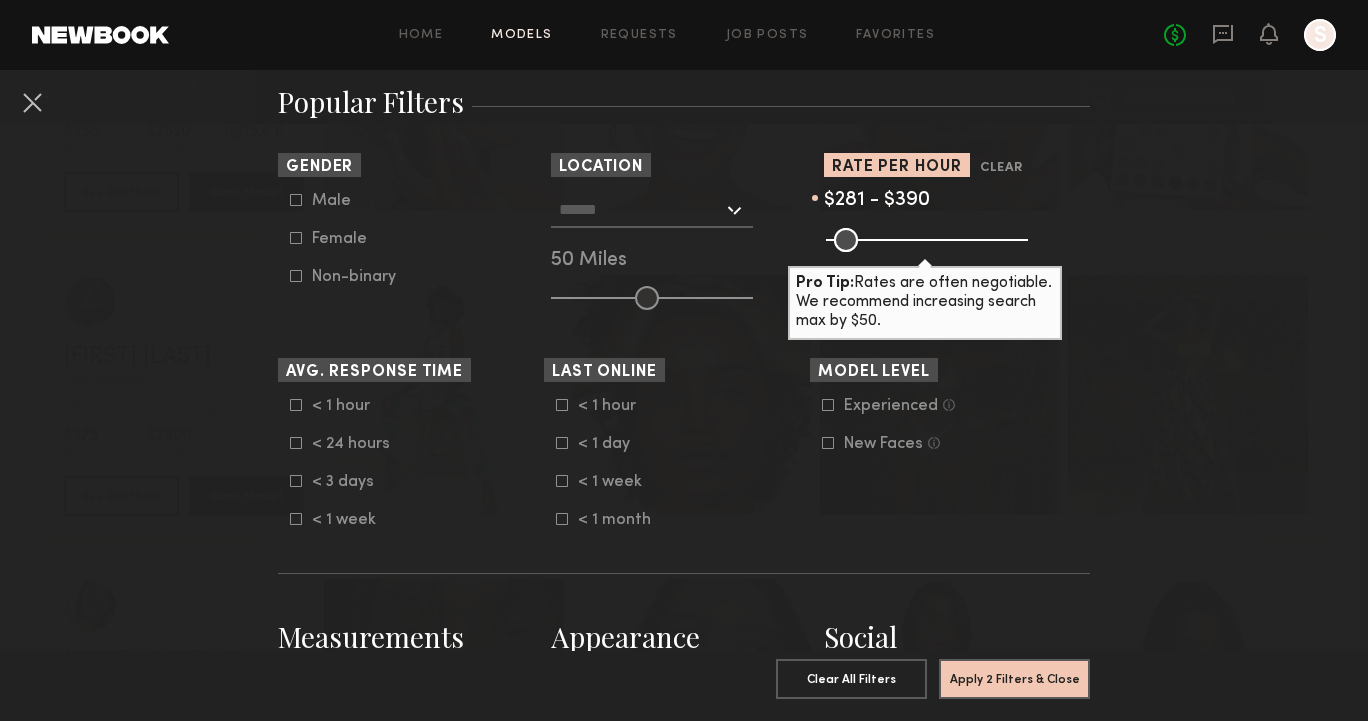 type on "***" 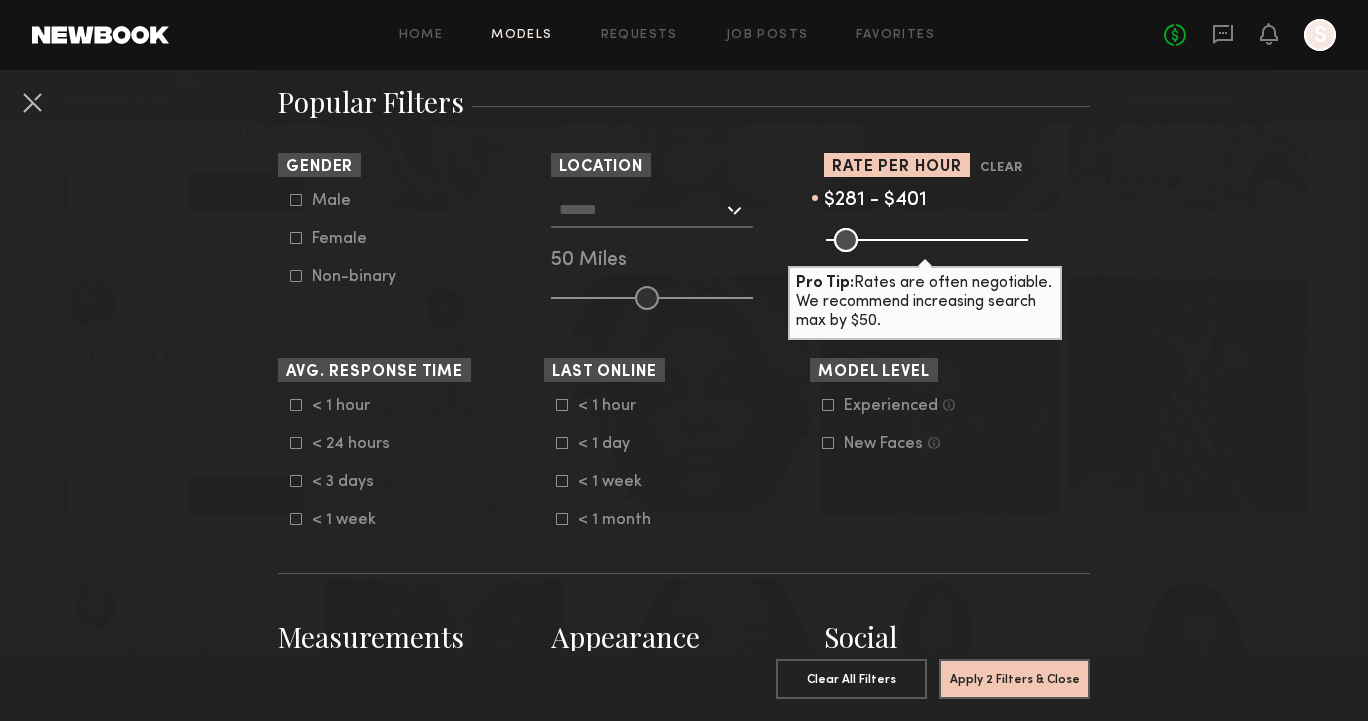 type on "***" 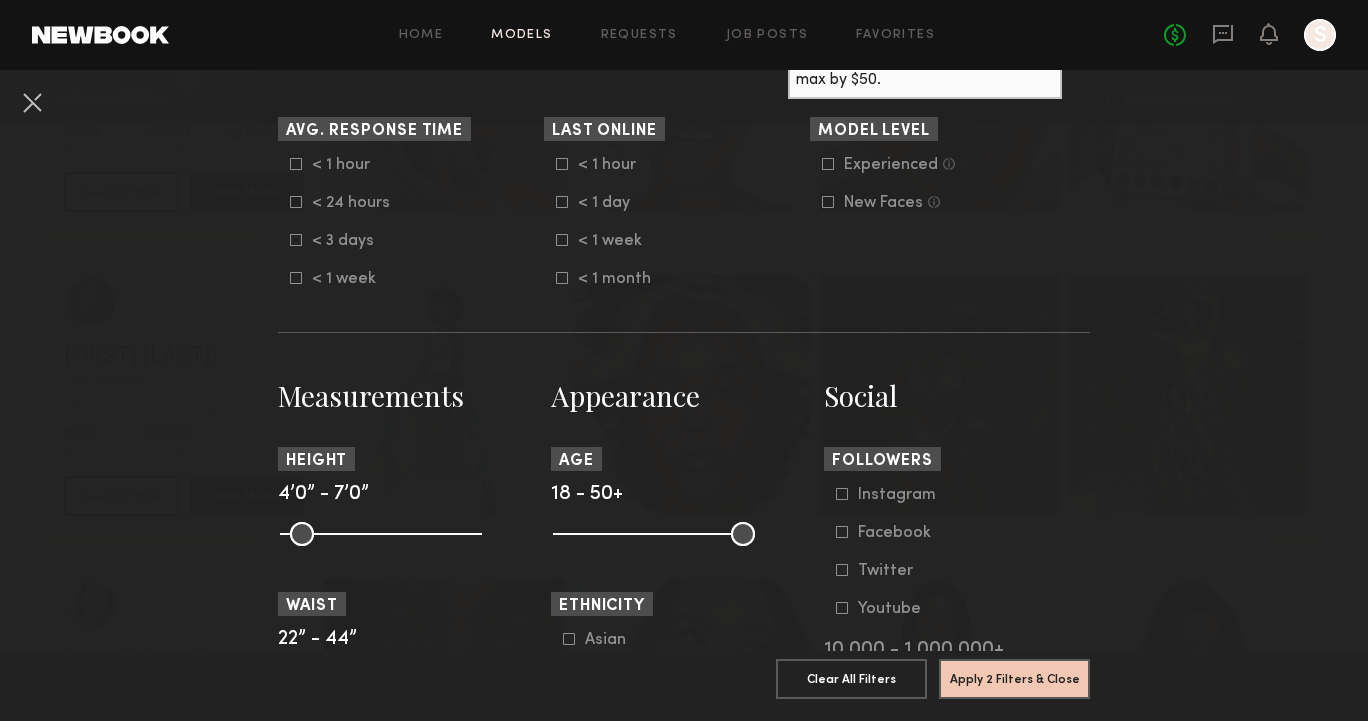 scroll, scrollTop: 714, scrollLeft: 0, axis: vertical 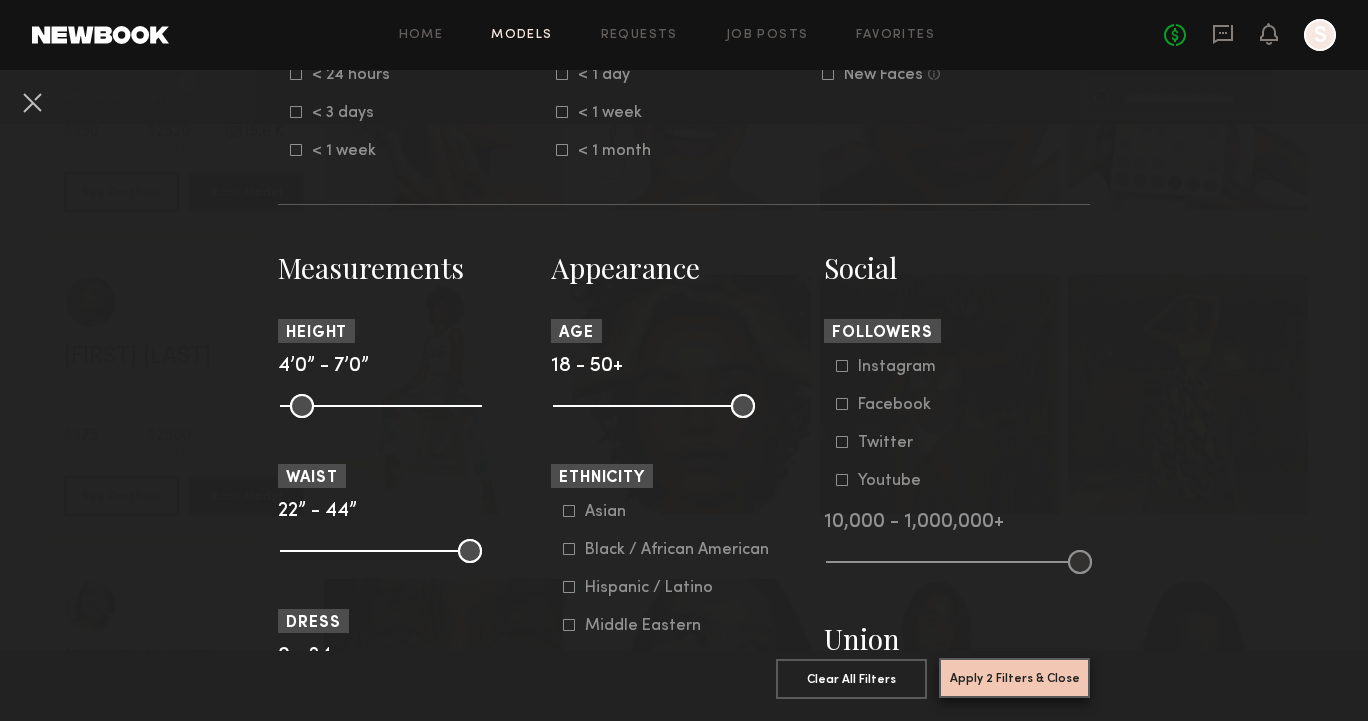click on "Apply 2 Filters & Close" 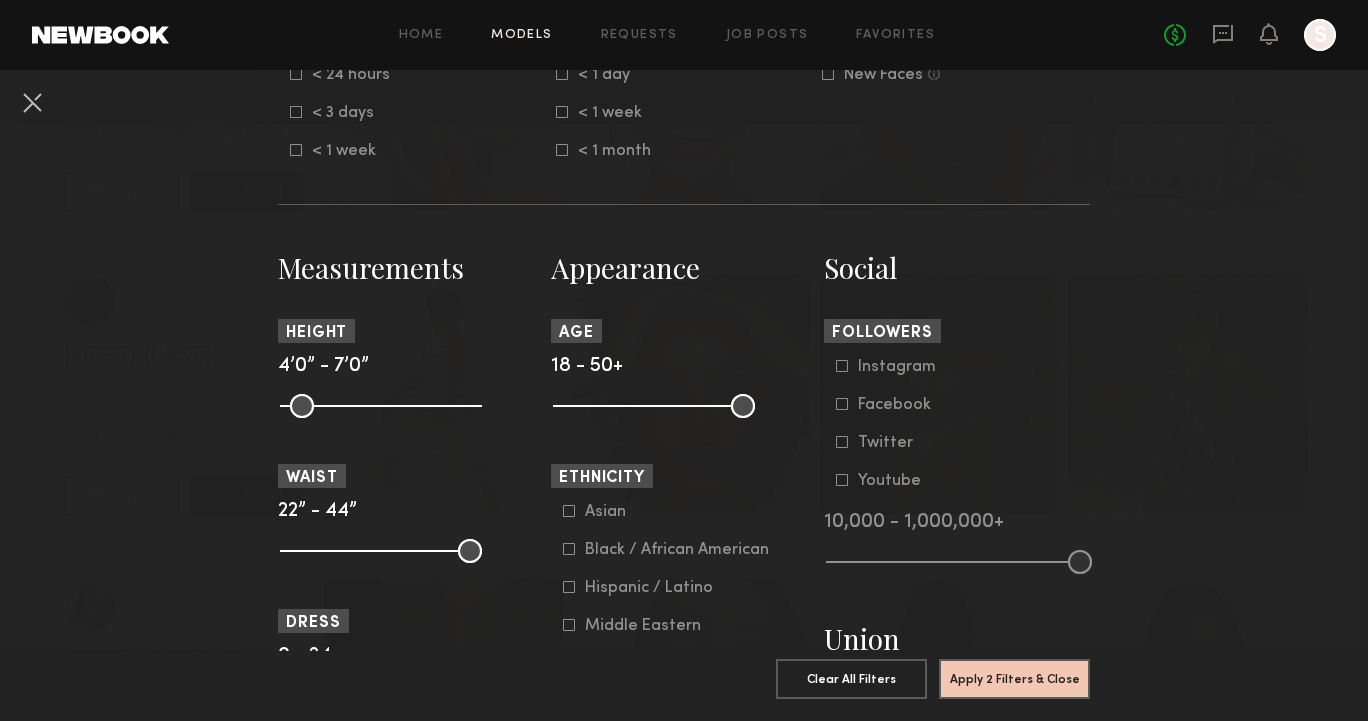 scroll, scrollTop: 0, scrollLeft: 0, axis: both 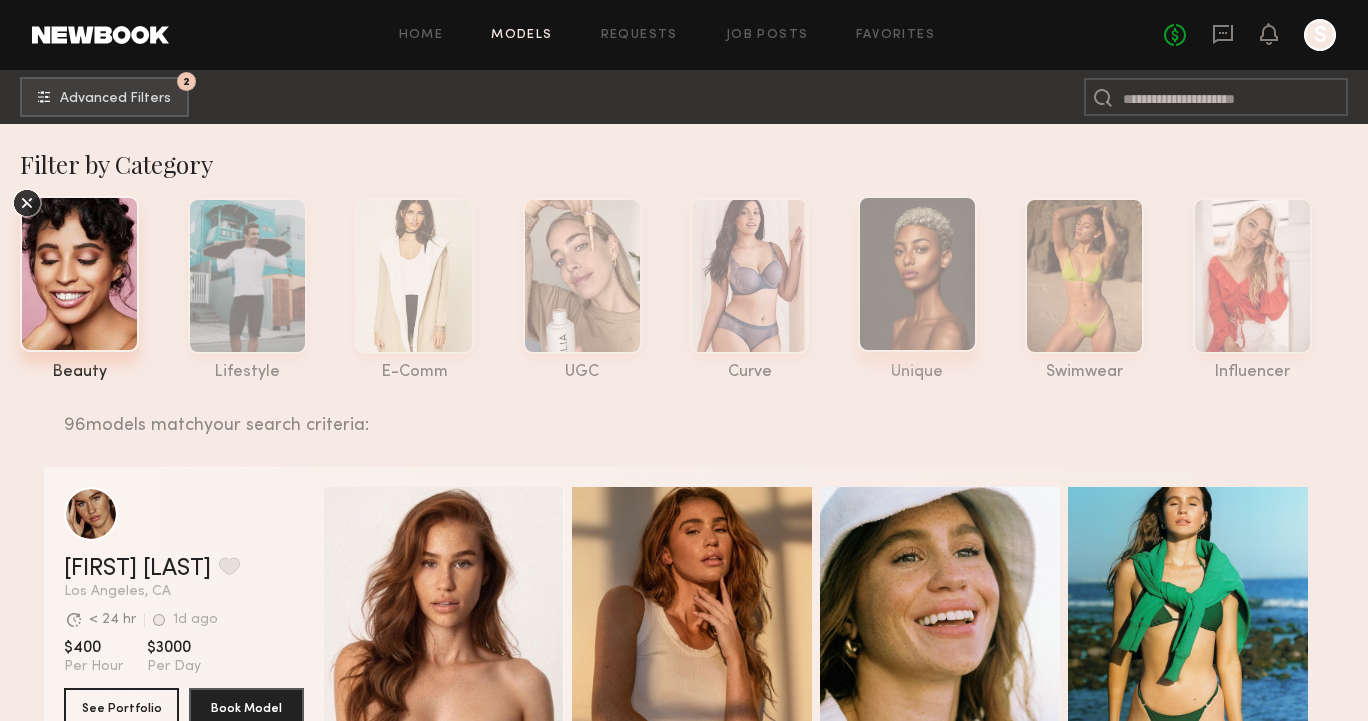 click 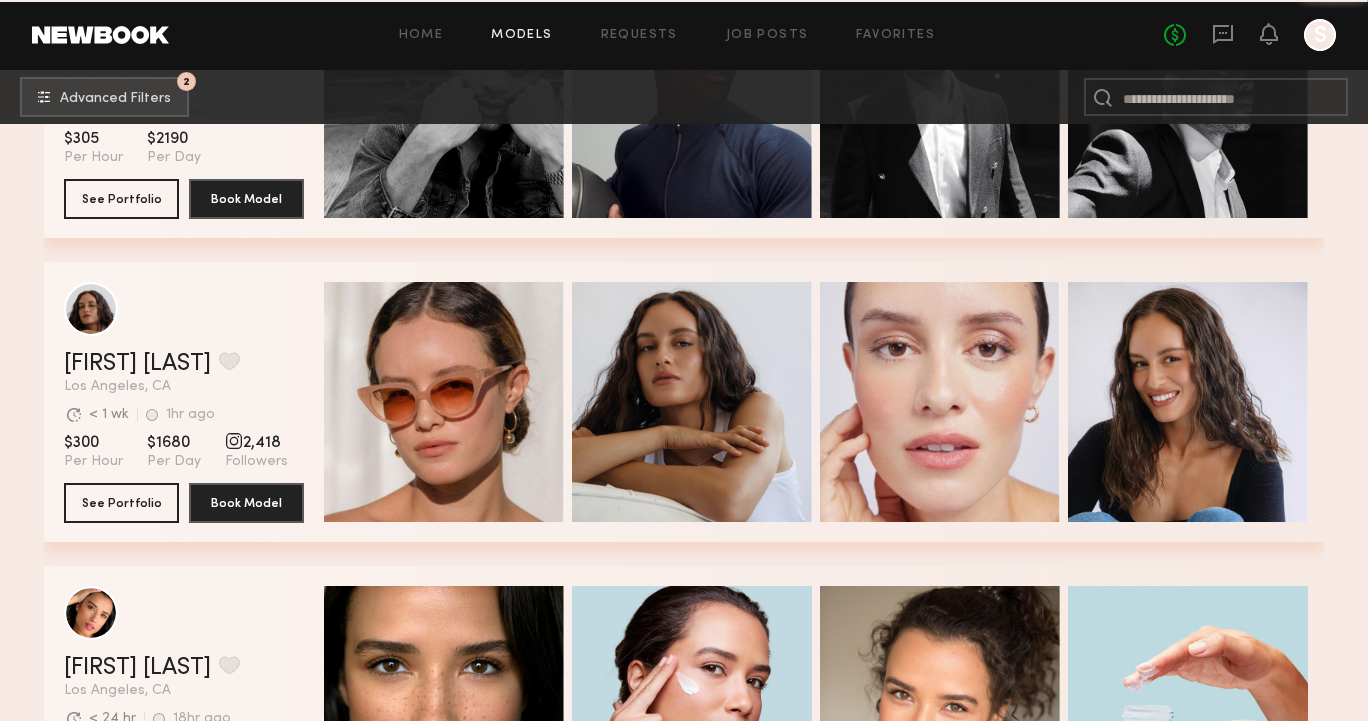 scroll, scrollTop: 0, scrollLeft: 0, axis: both 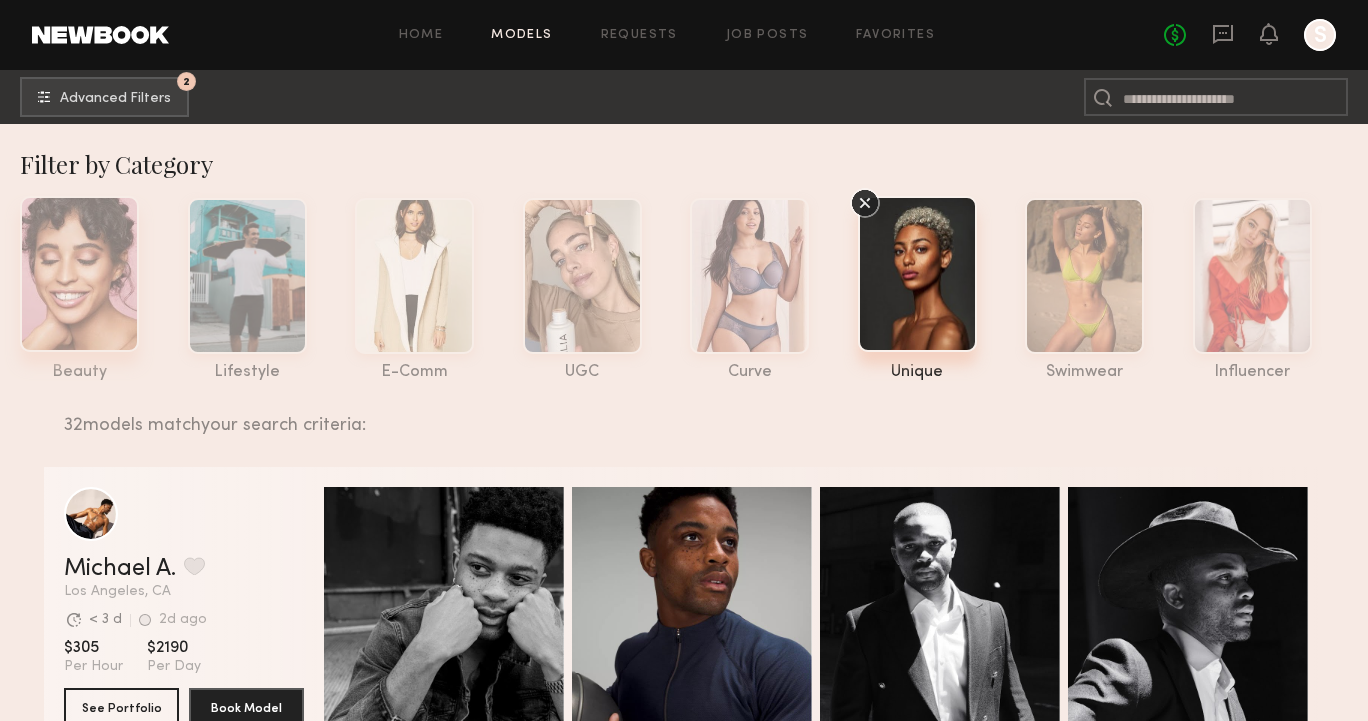 click 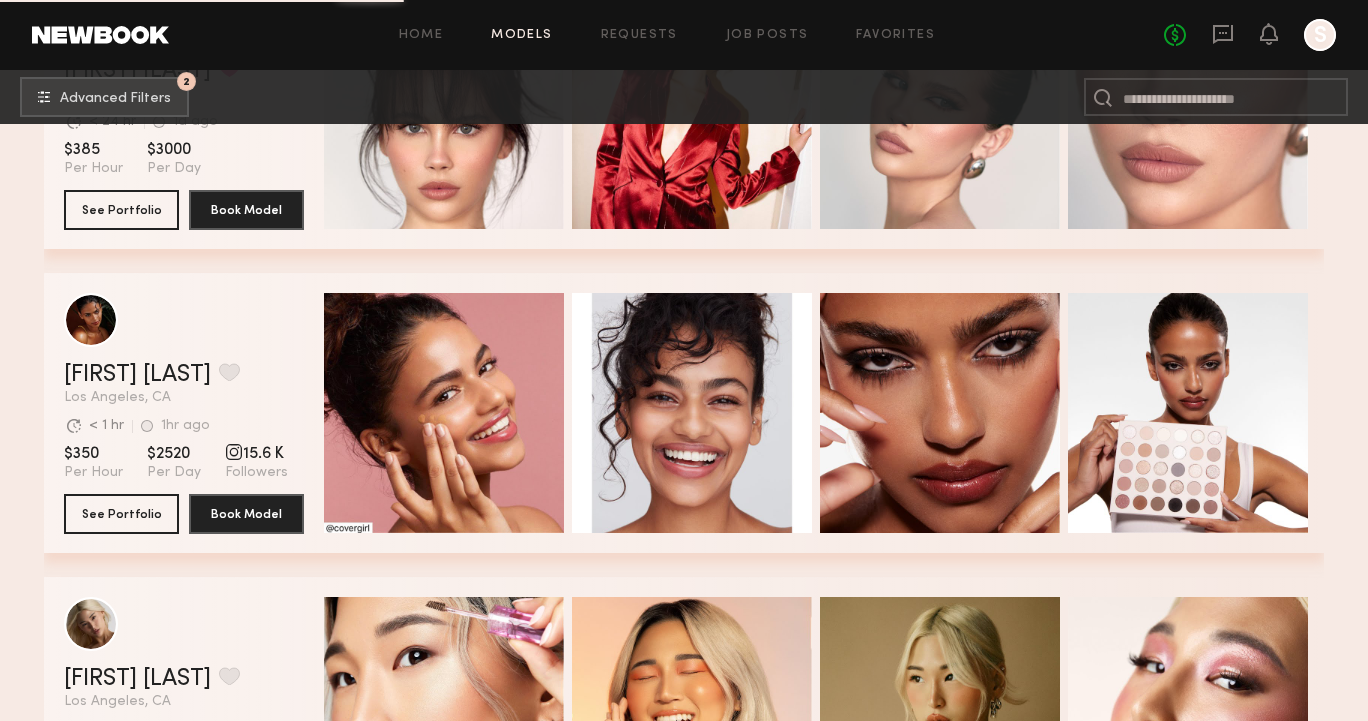 scroll, scrollTop: 6579, scrollLeft: 0, axis: vertical 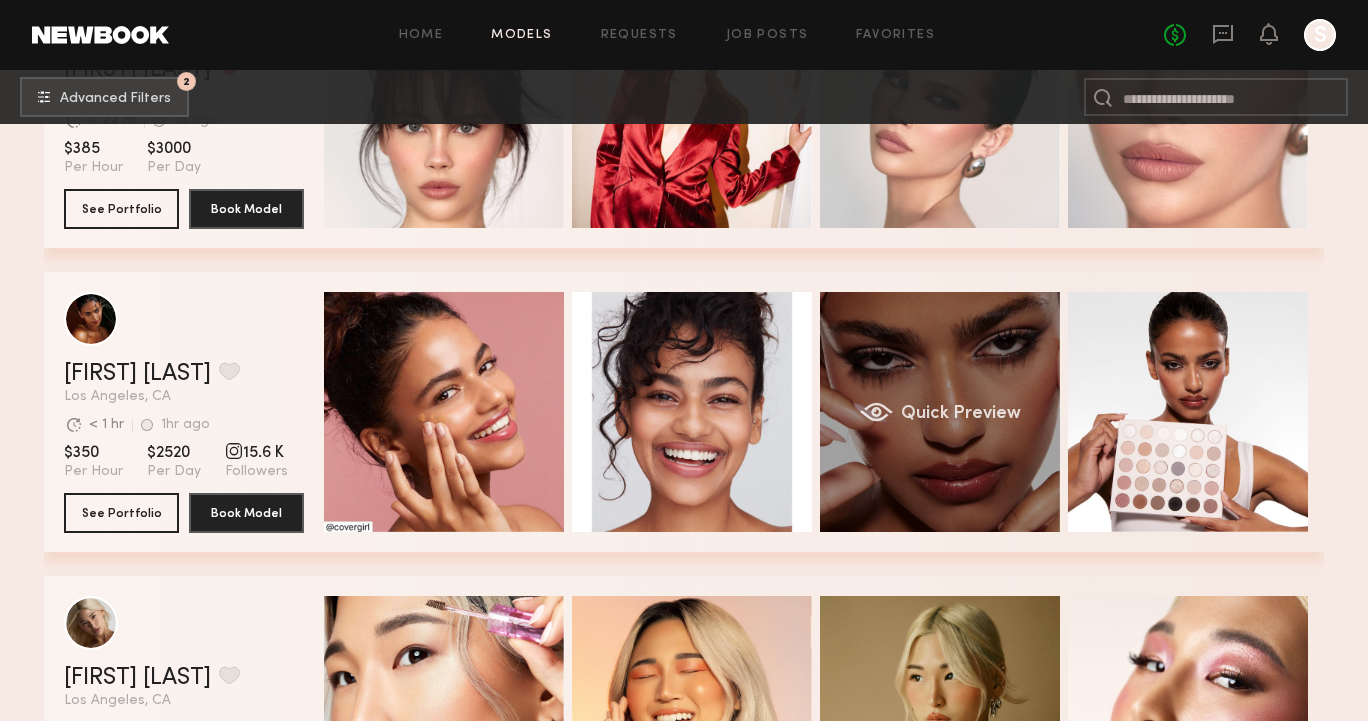 click on "Quick Preview" 